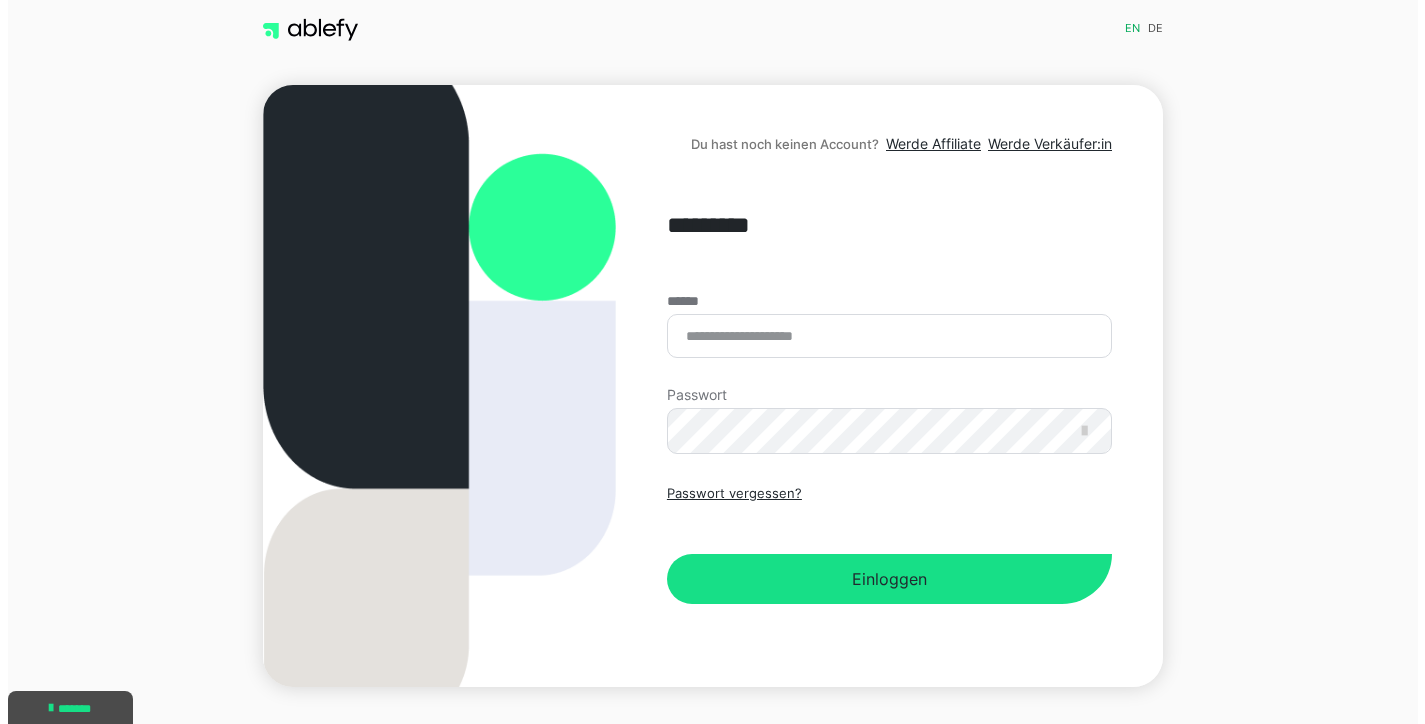 scroll, scrollTop: 0, scrollLeft: 0, axis: both 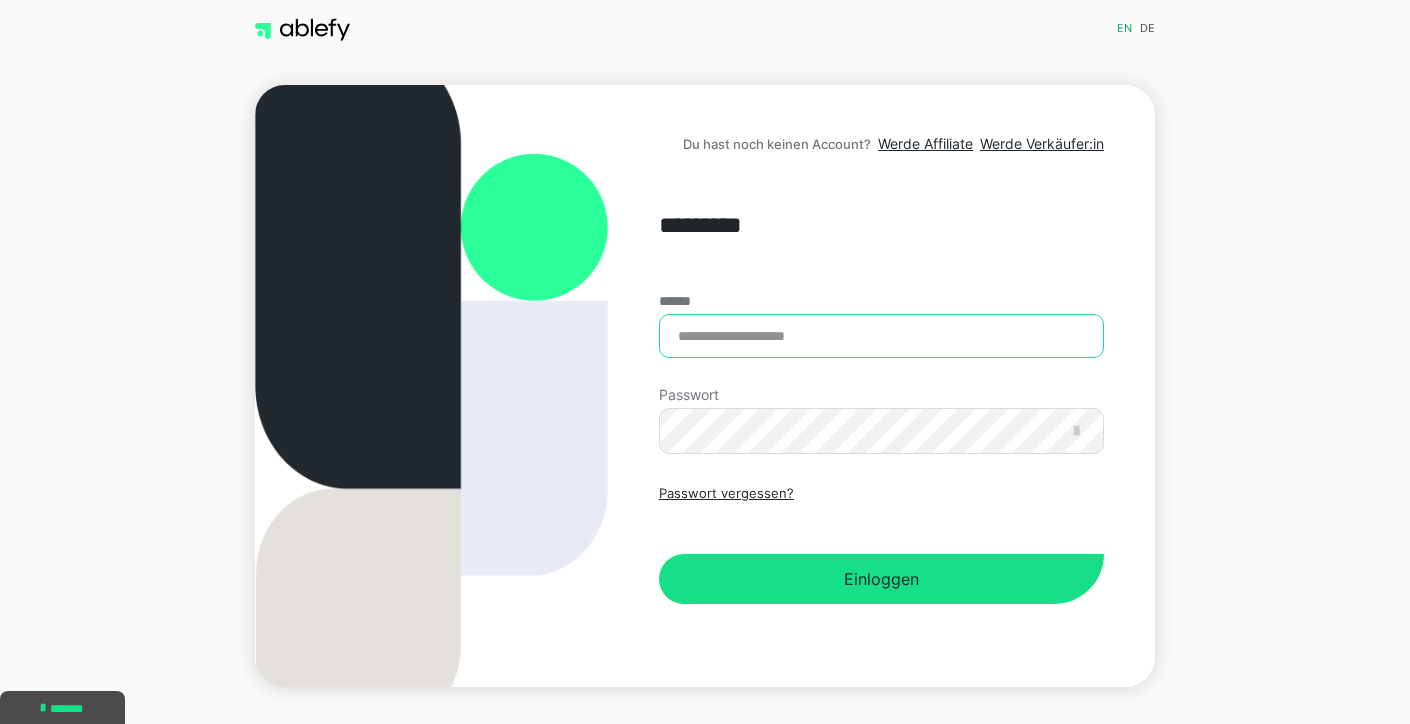 click on "******" at bounding box center [881, 336] 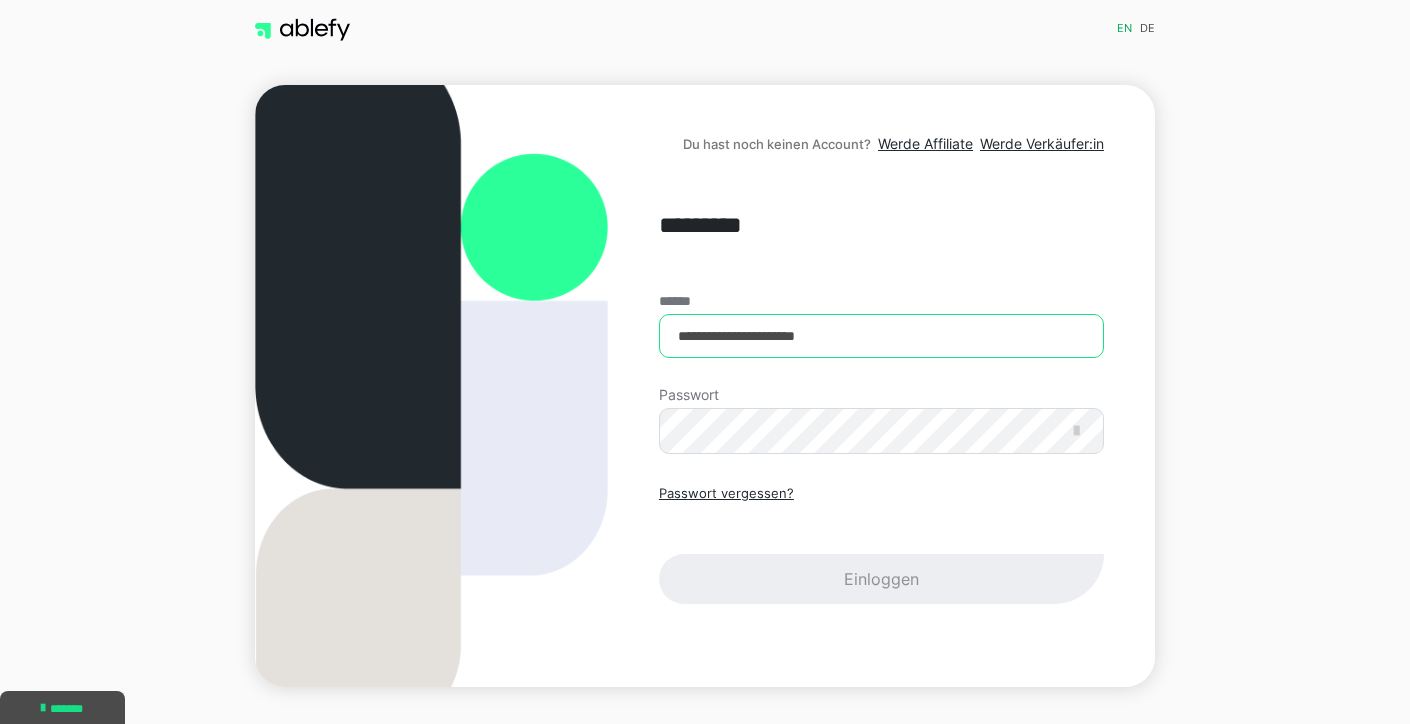 type on "**********" 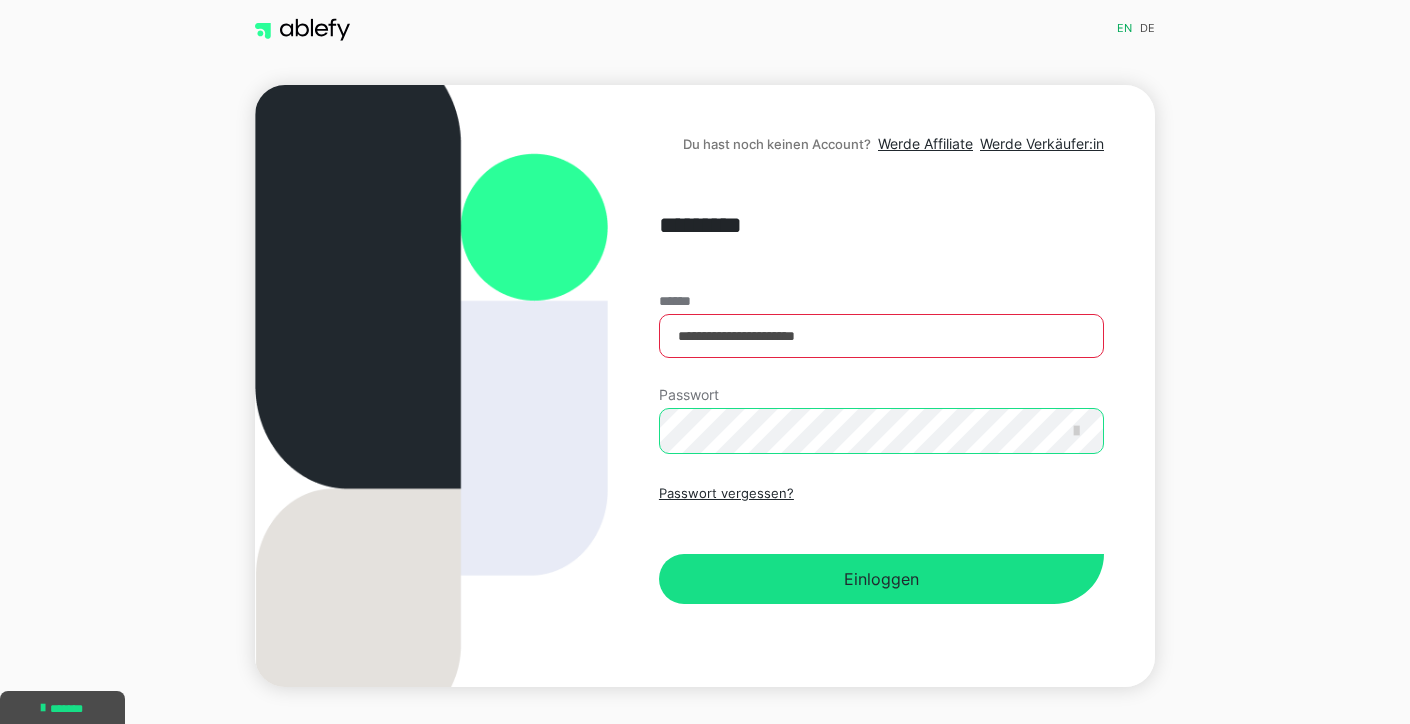 click on "Einloggen" at bounding box center (881, 579) 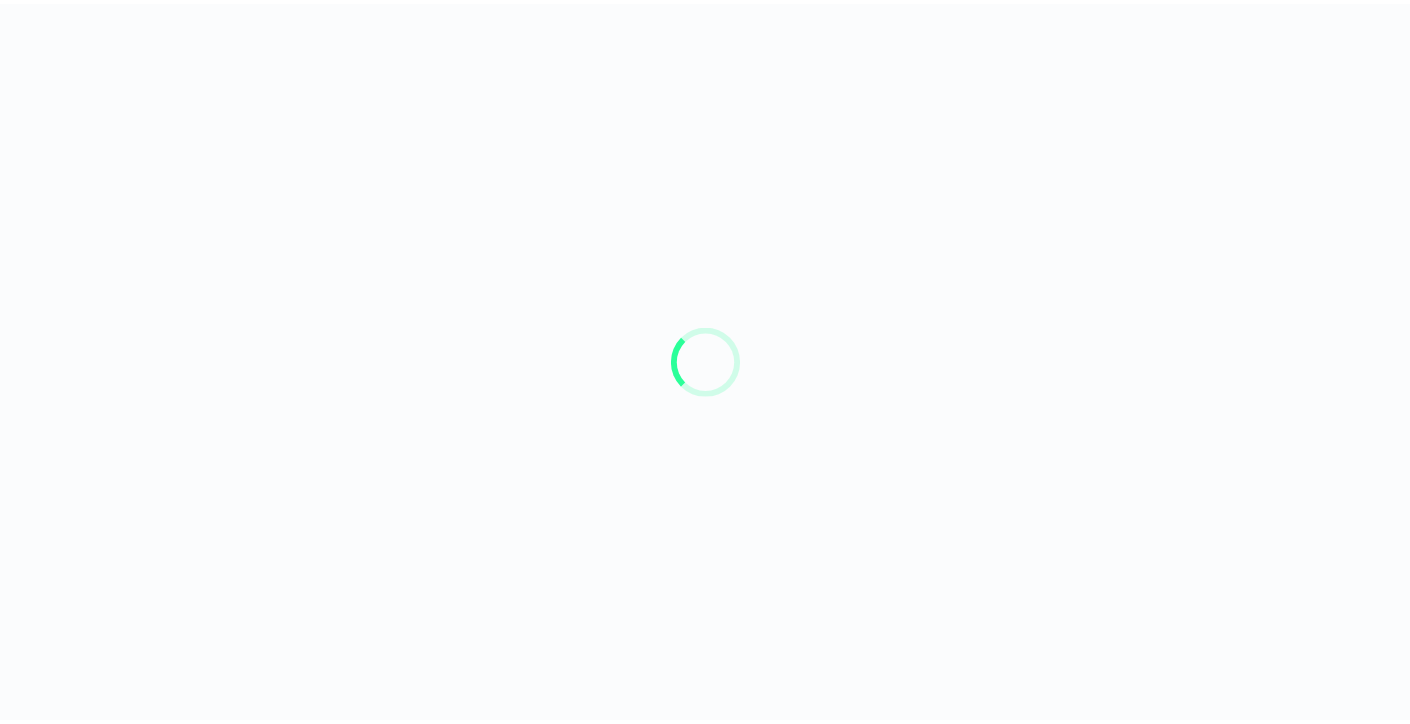 scroll, scrollTop: 0, scrollLeft: 0, axis: both 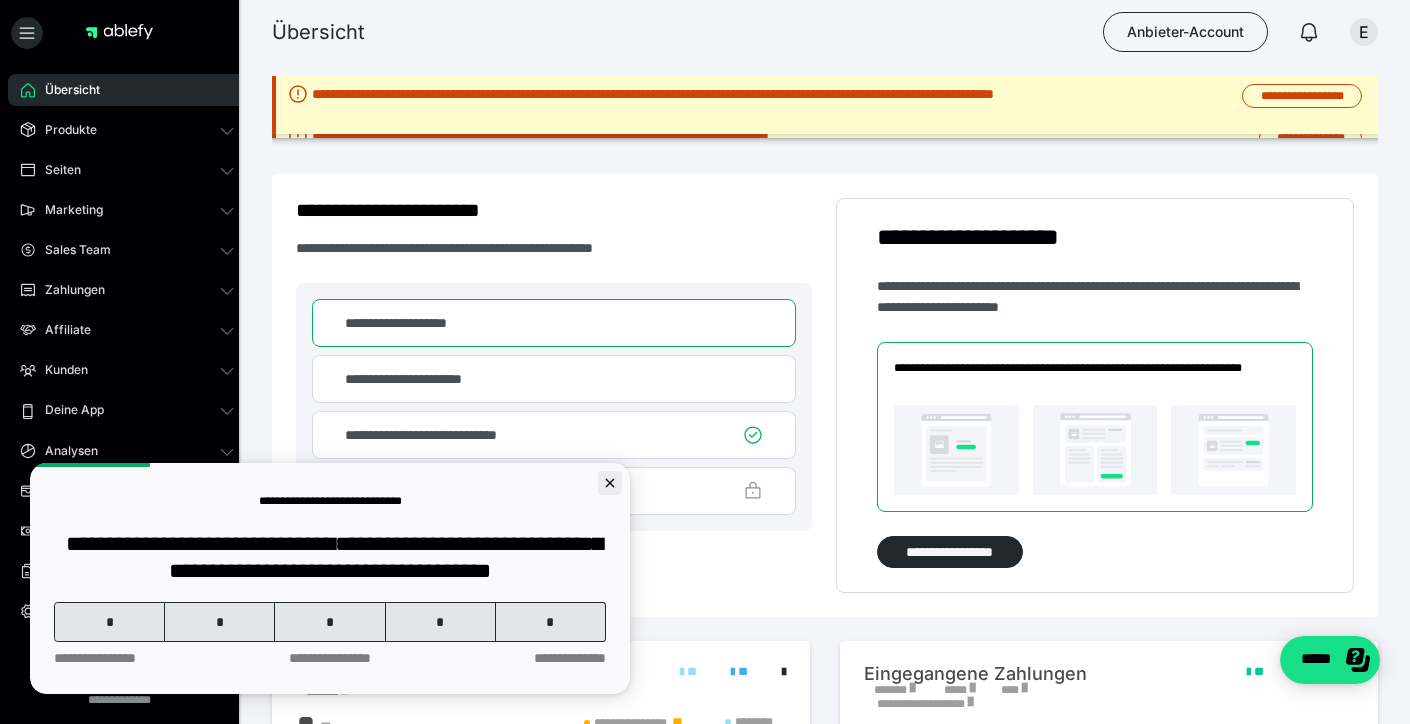 click 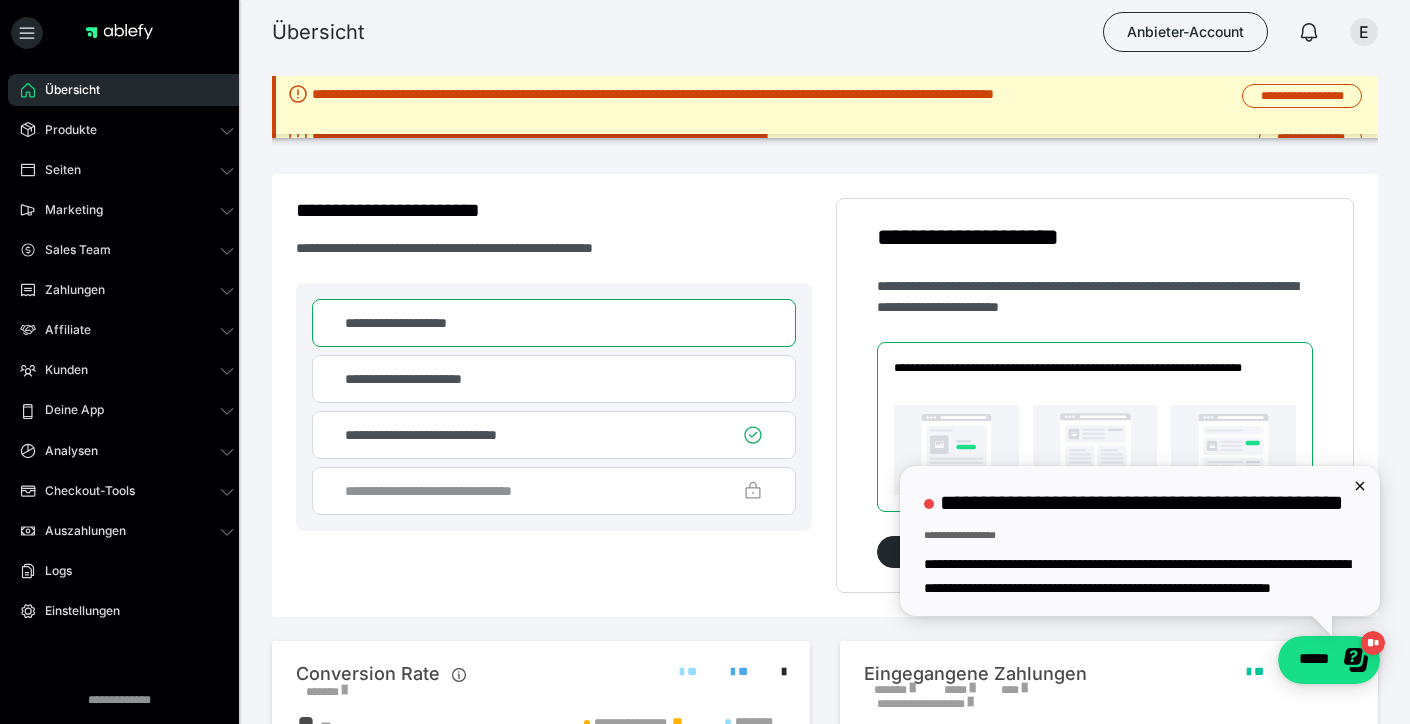 scroll, scrollTop: 0, scrollLeft: 0, axis: both 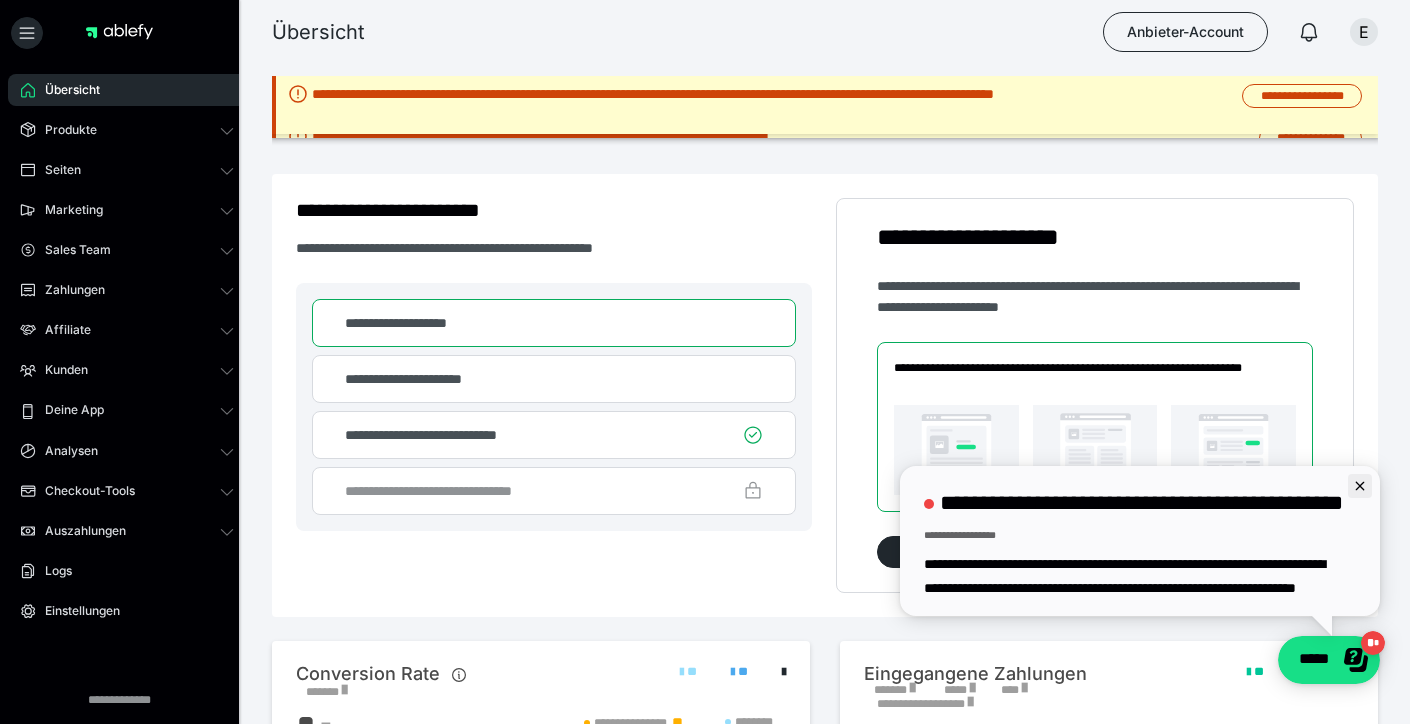 click 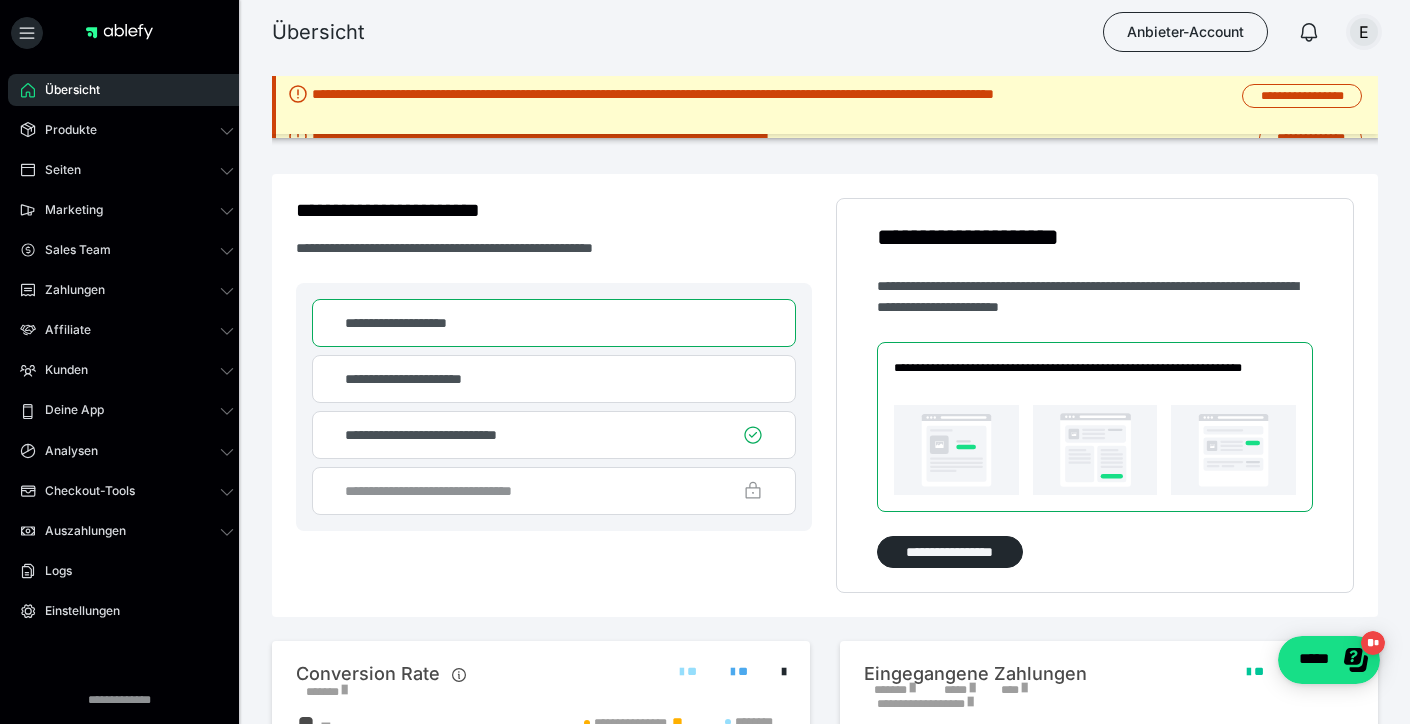 click on "E" at bounding box center (1364, 32) 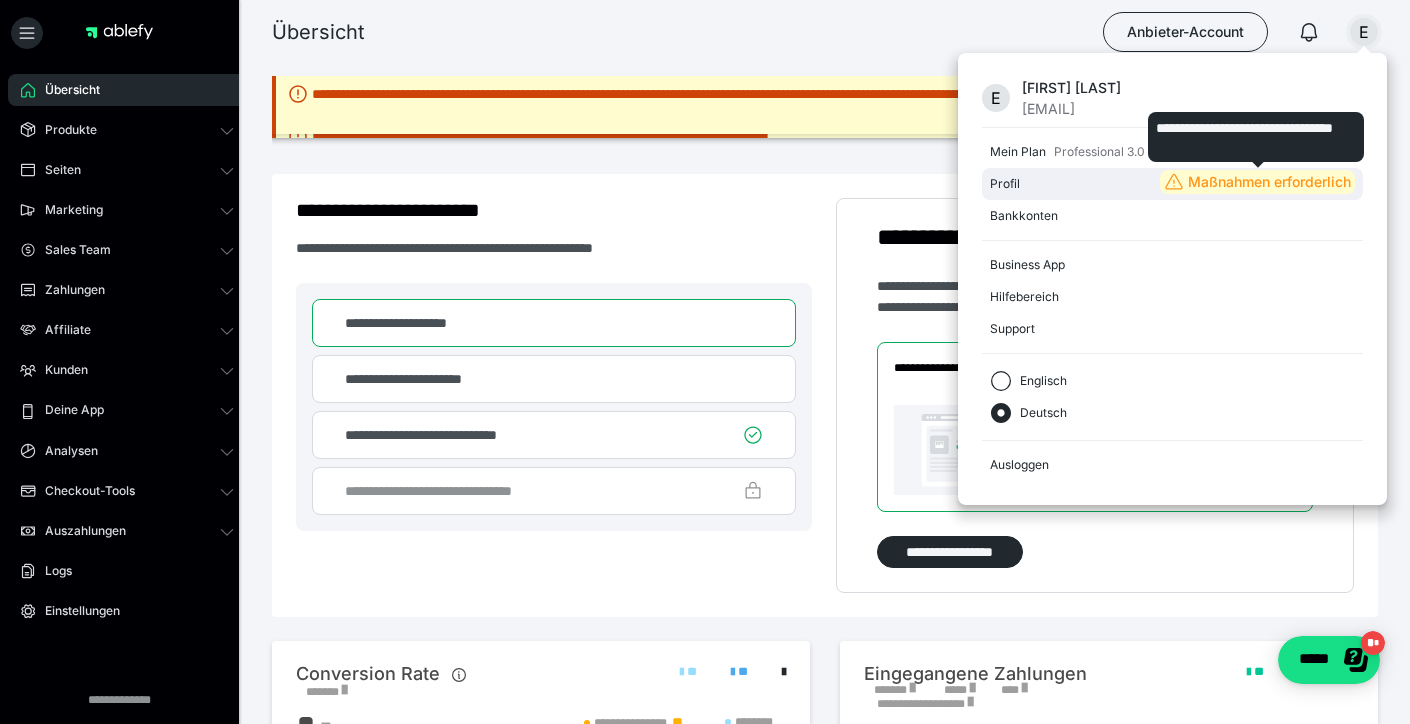 click on "Maßnahmen erforderlich" at bounding box center (1269, 182) 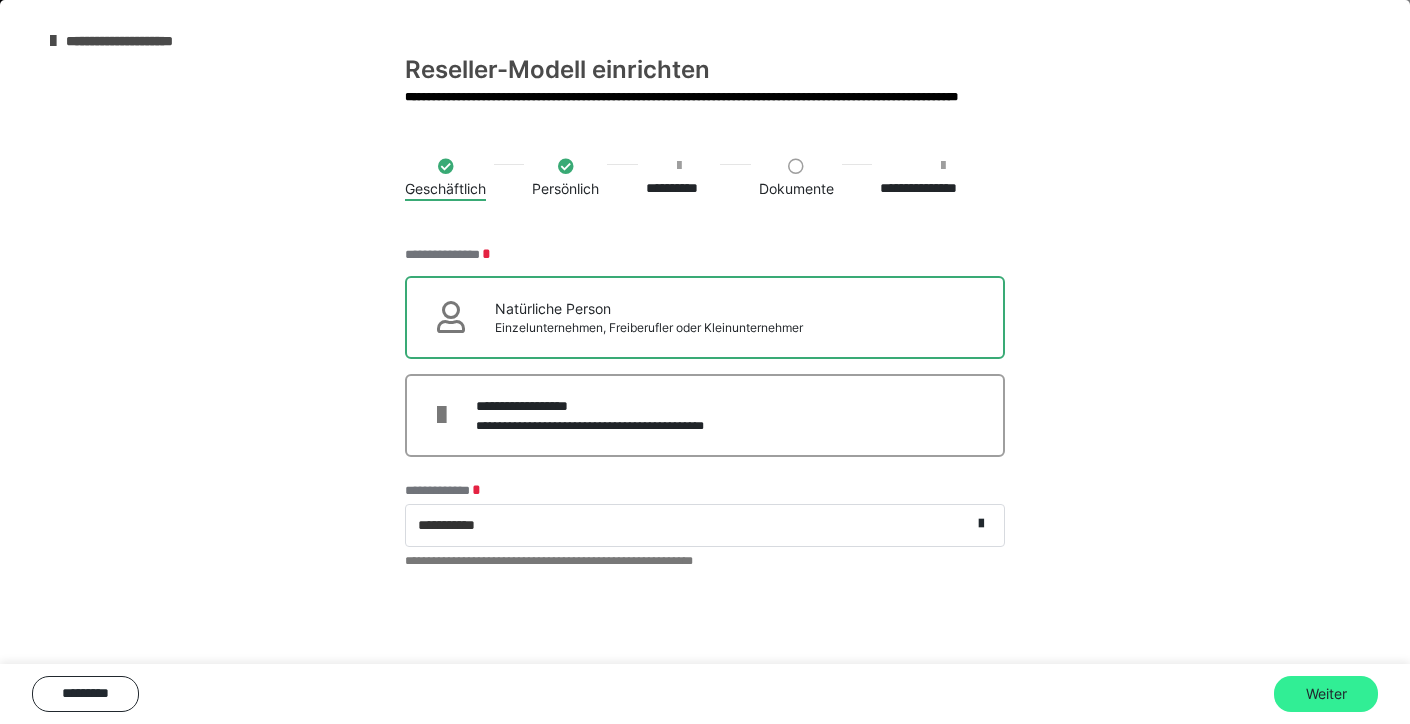 click on "Weiter" at bounding box center [1326, 694] 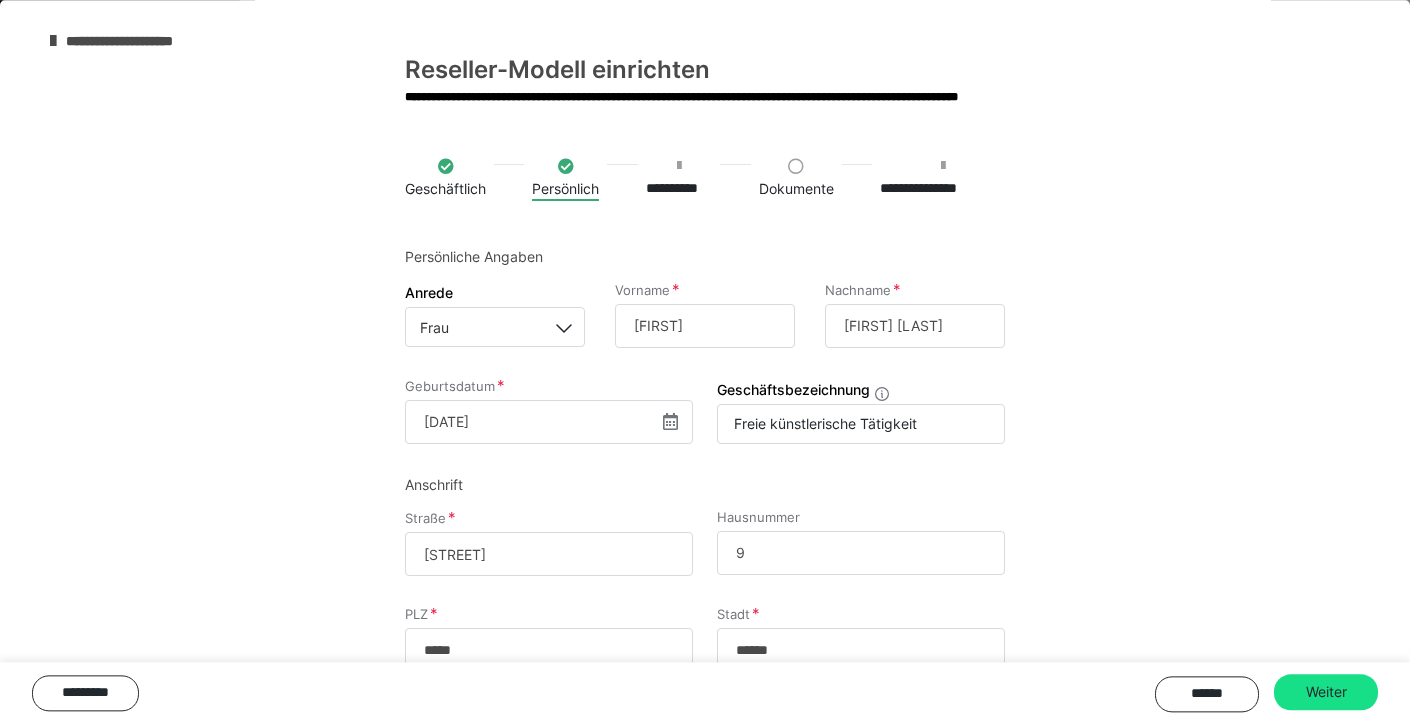 scroll, scrollTop: 144, scrollLeft: 0, axis: vertical 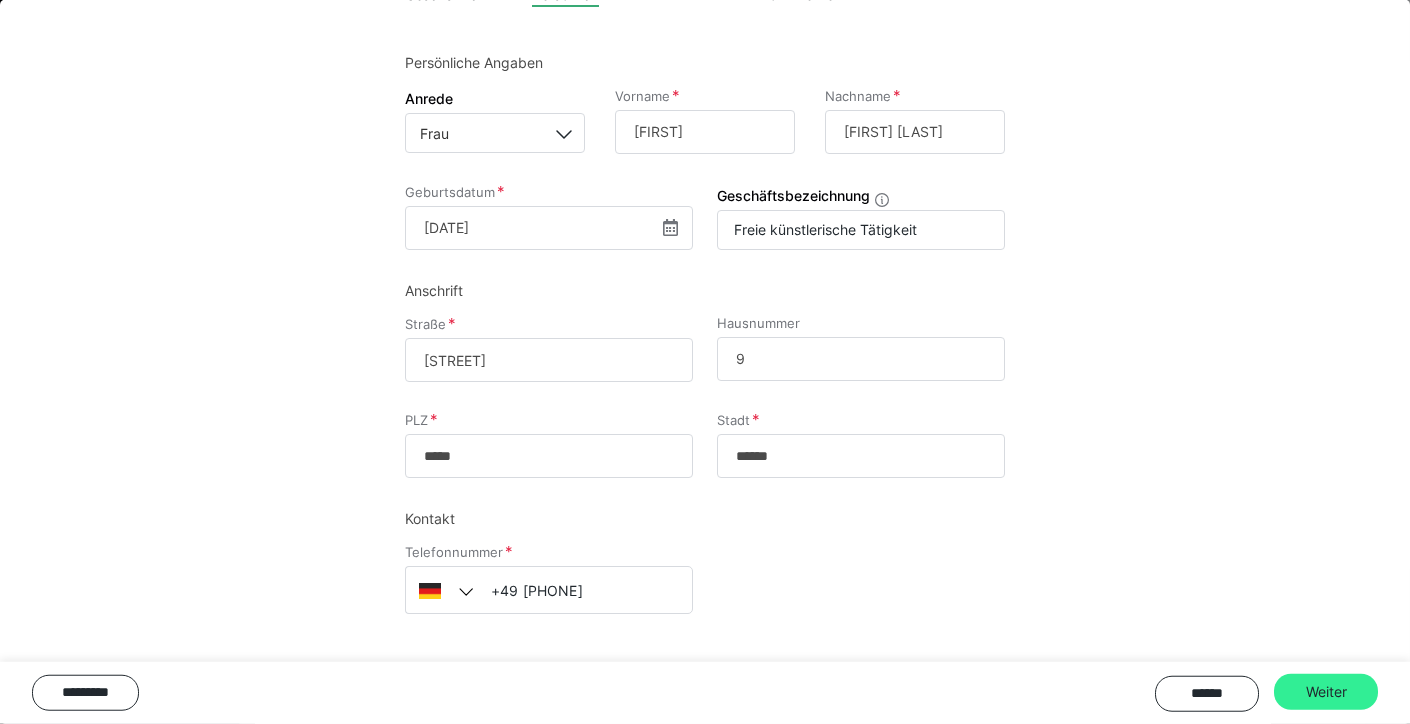 click on "Weiter" at bounding box center [1326, 692] 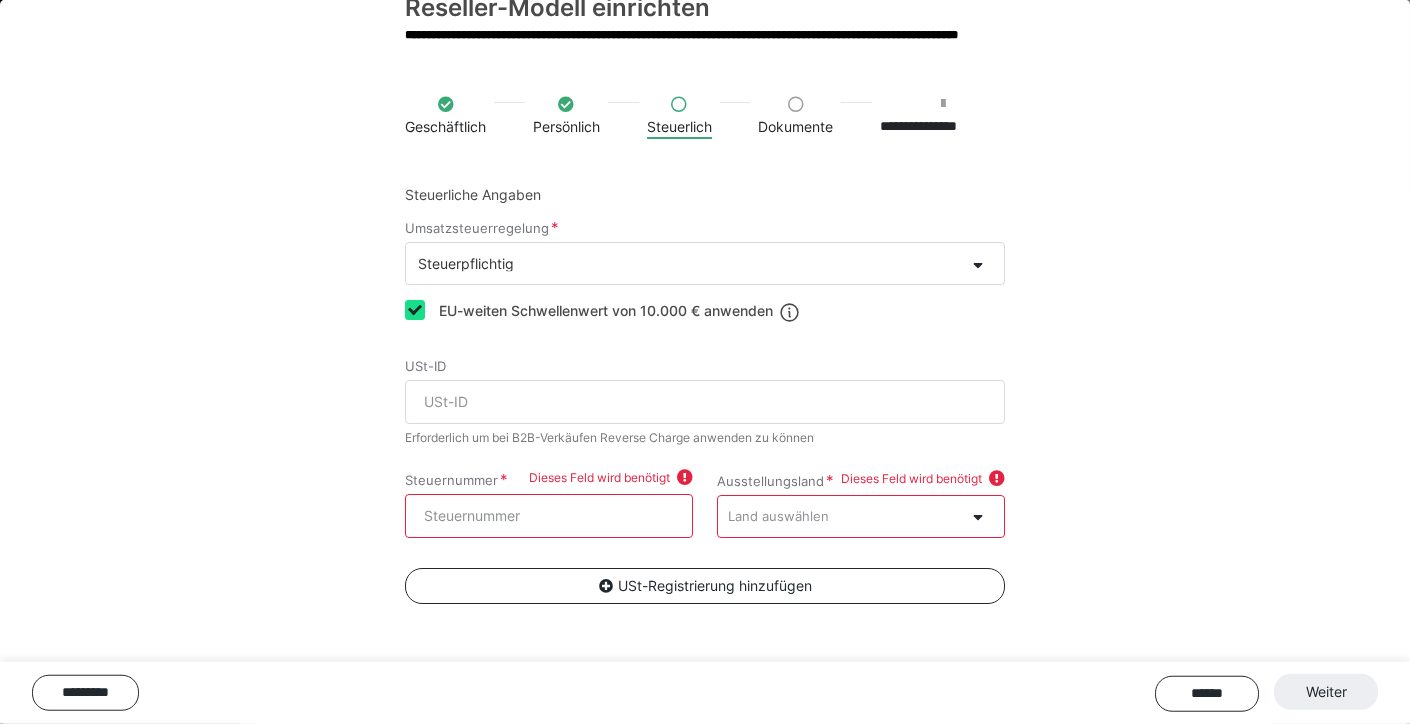 scroll, scrollTop: 929, scrollLeft: 0, axis: vertical 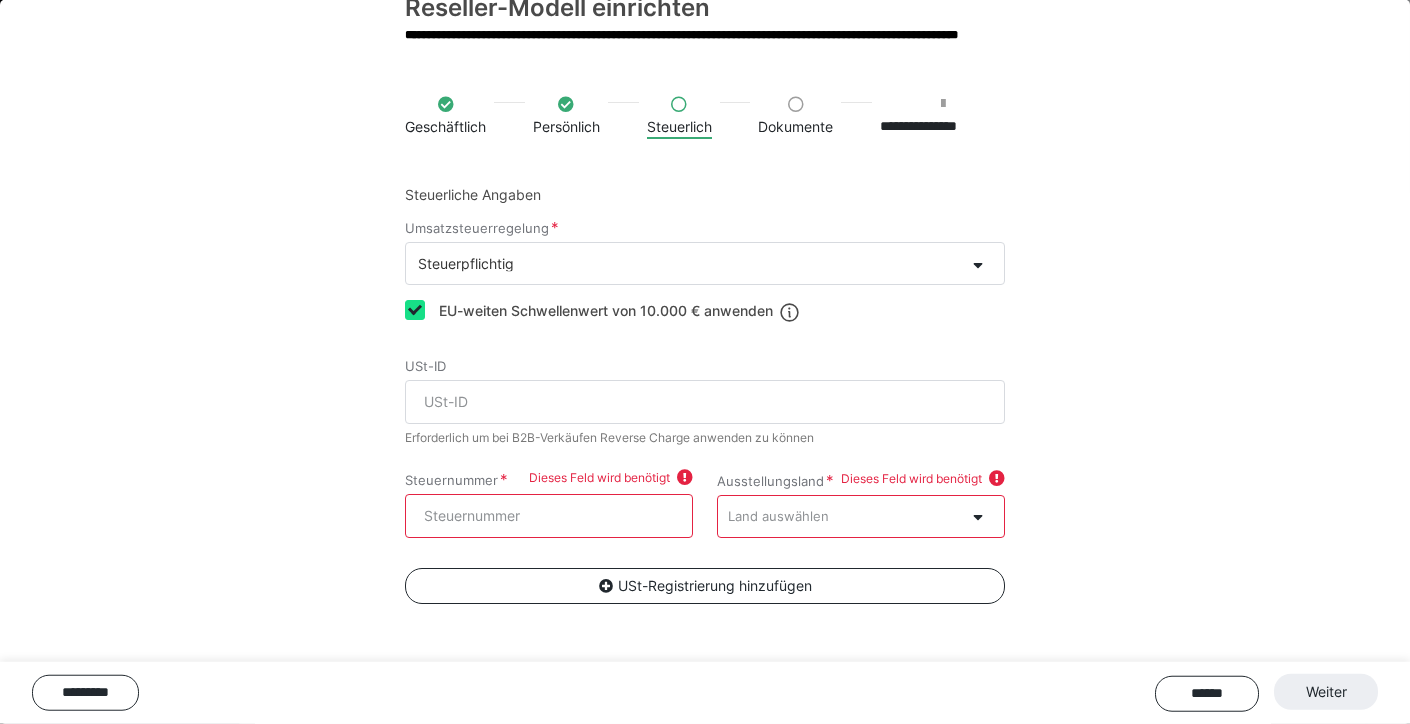 click on "Land auswählen" at bounding box center [778, 516] 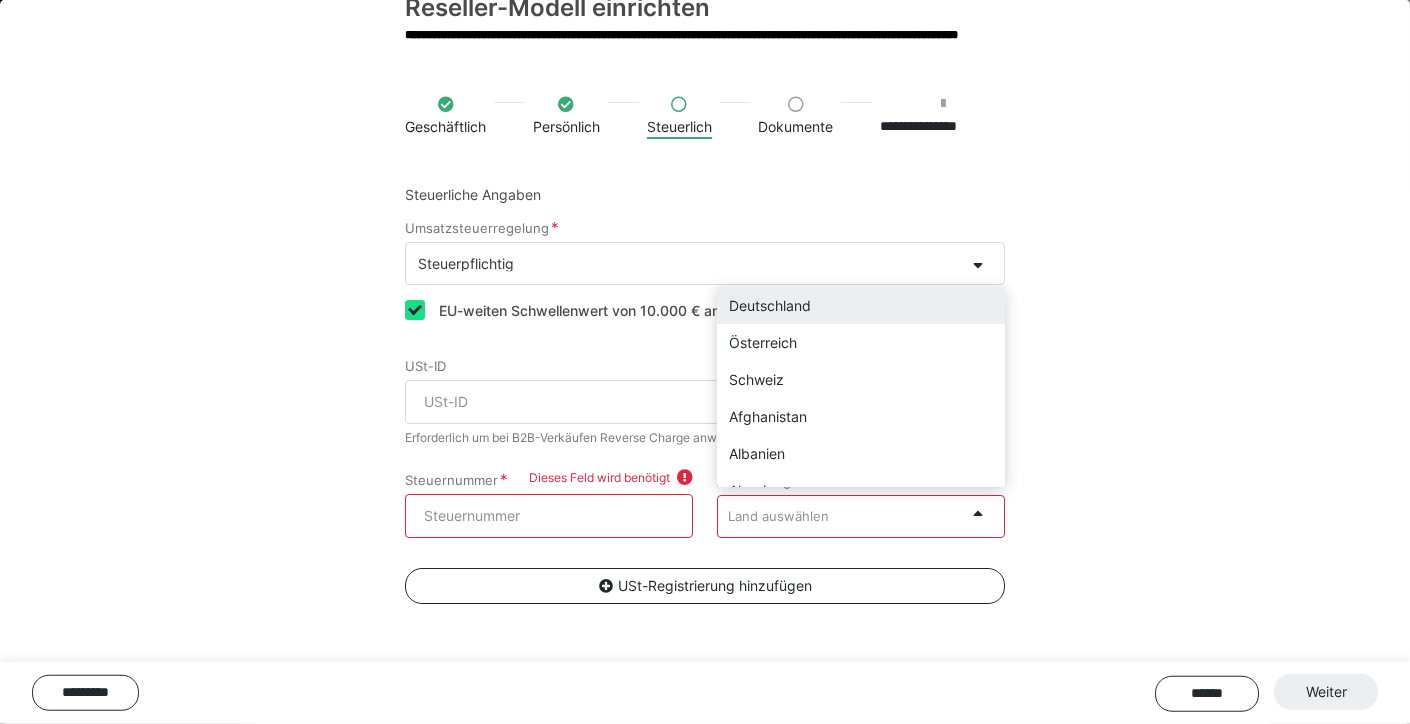 click on "Deutschland" at bounding box center [861, 305] 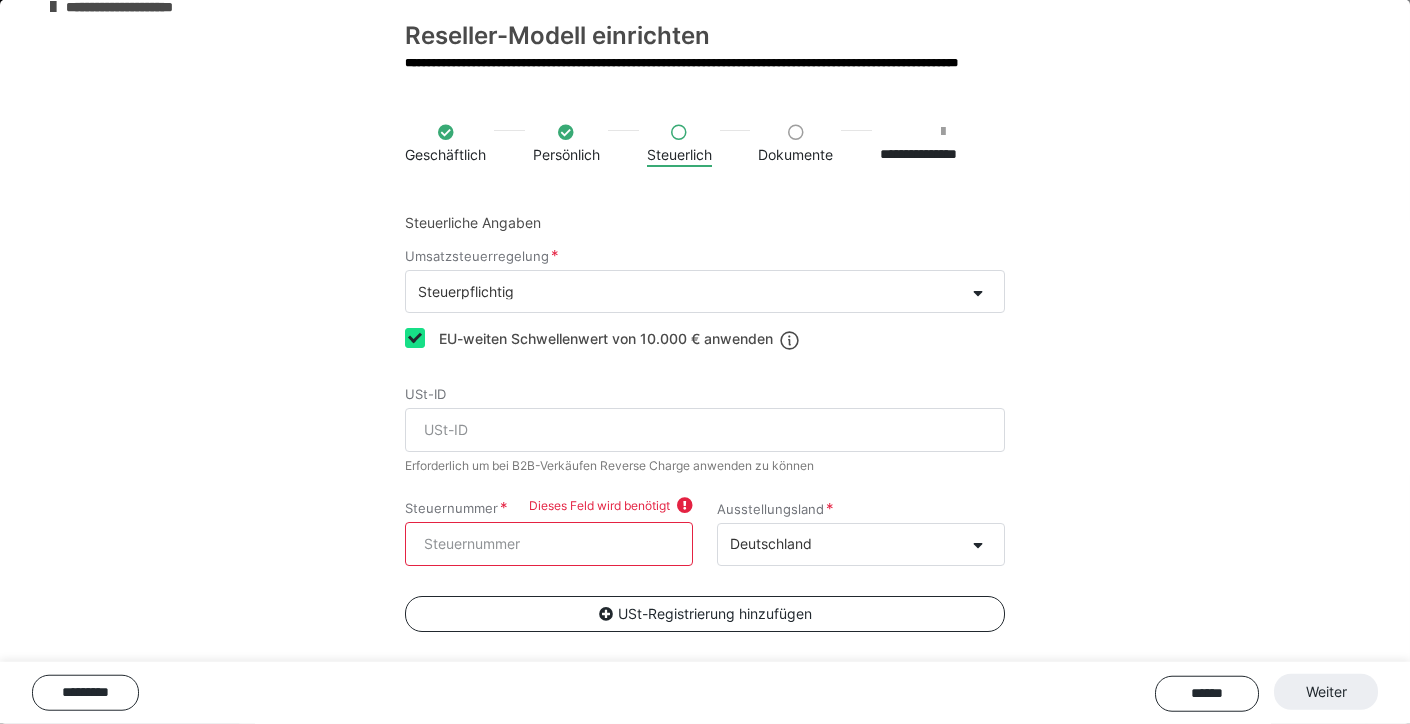 scroll, scrollTop: 0, scrollLeft: 0, axis: both 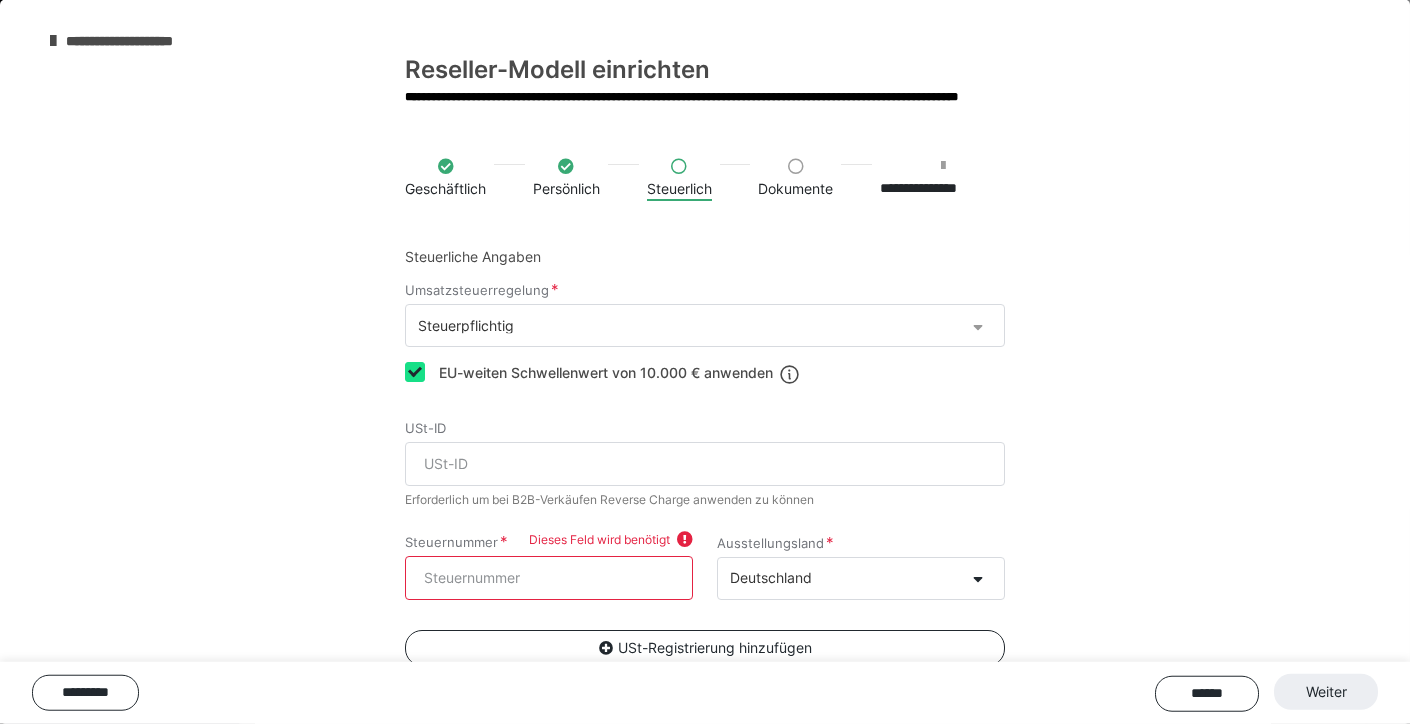 click at bounding box center [978, 324] 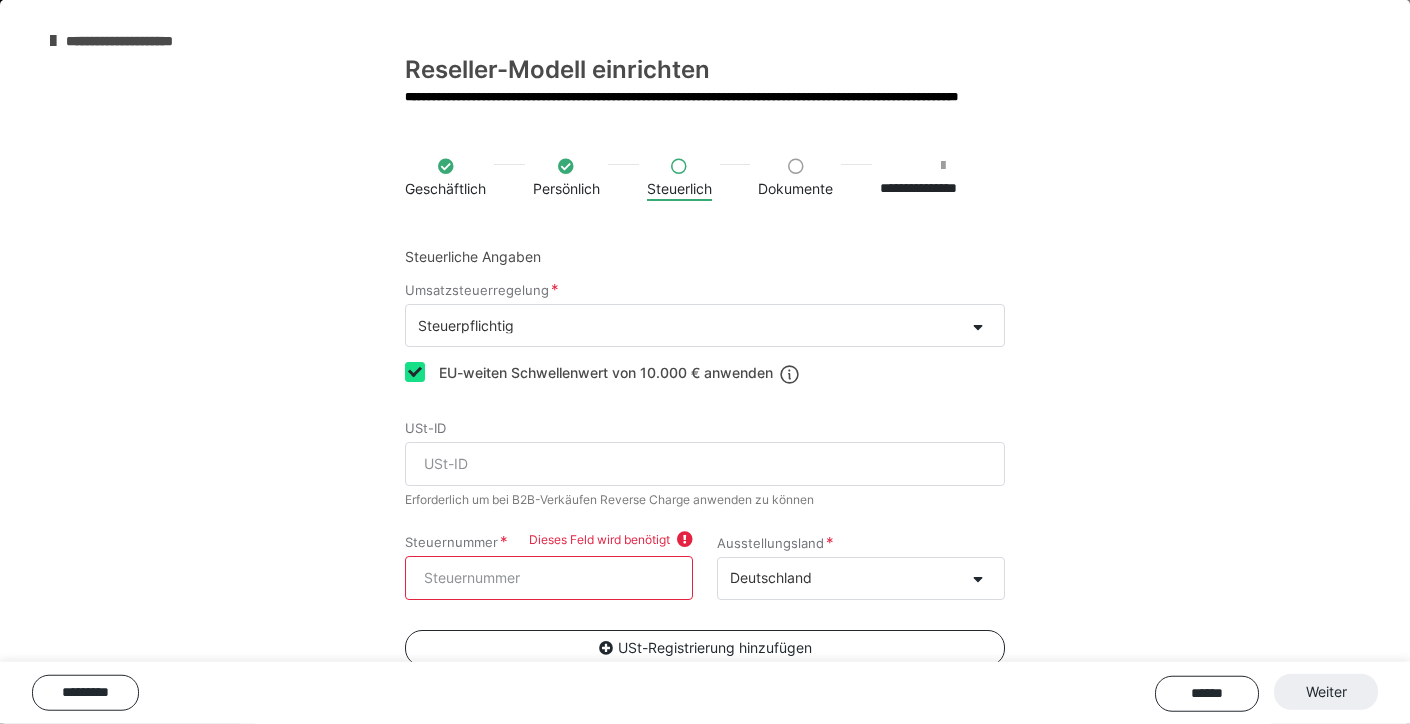 click on "**********" at bounding box center (705, 455) 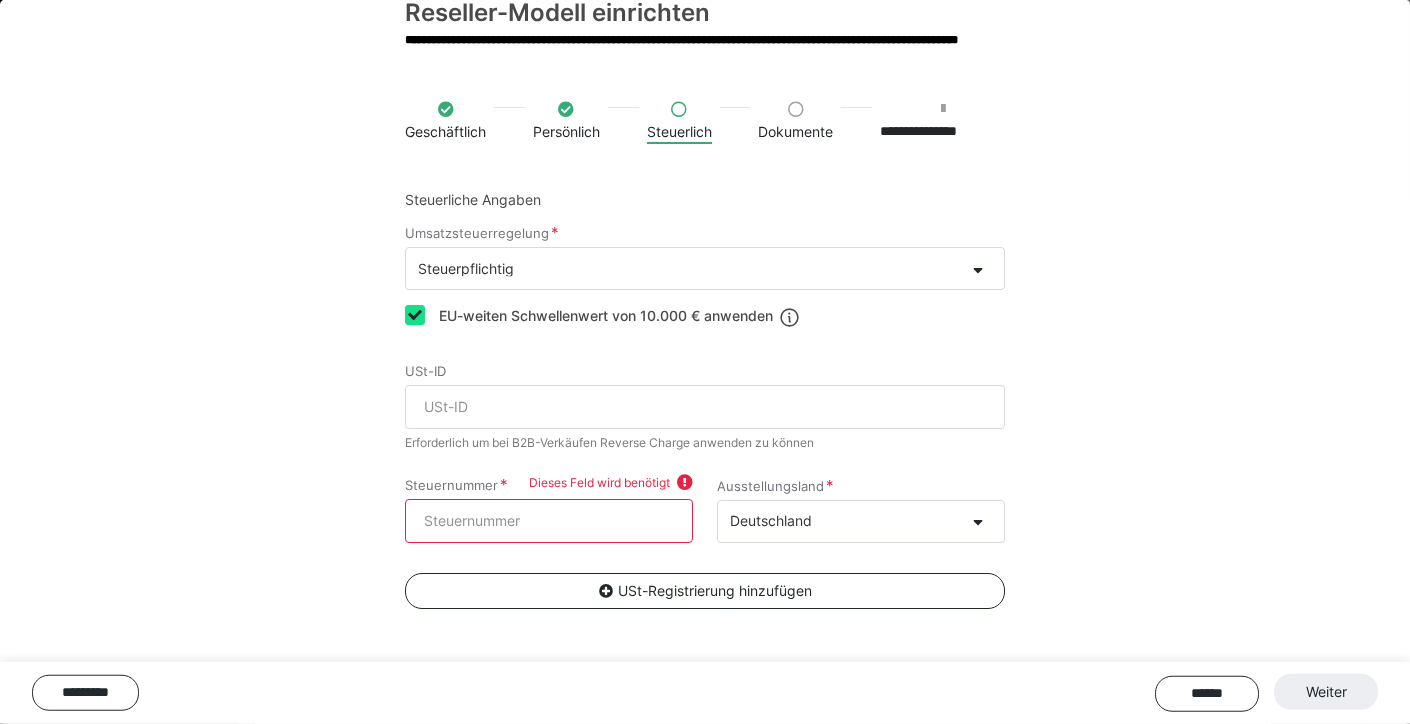 scroll, scrollTop: 69, scrollLeft: 0, axis: vertical 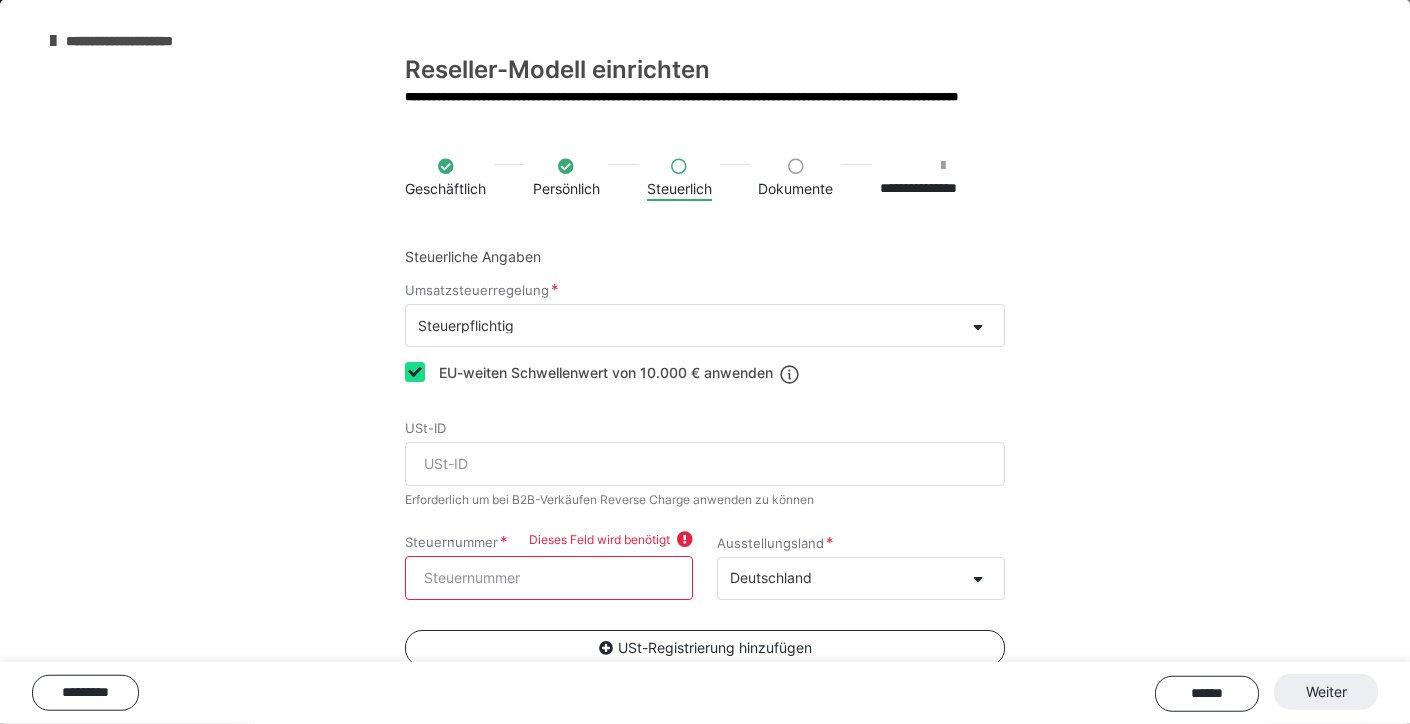 click on "Steuernummer" at bounding box center (549, 578) 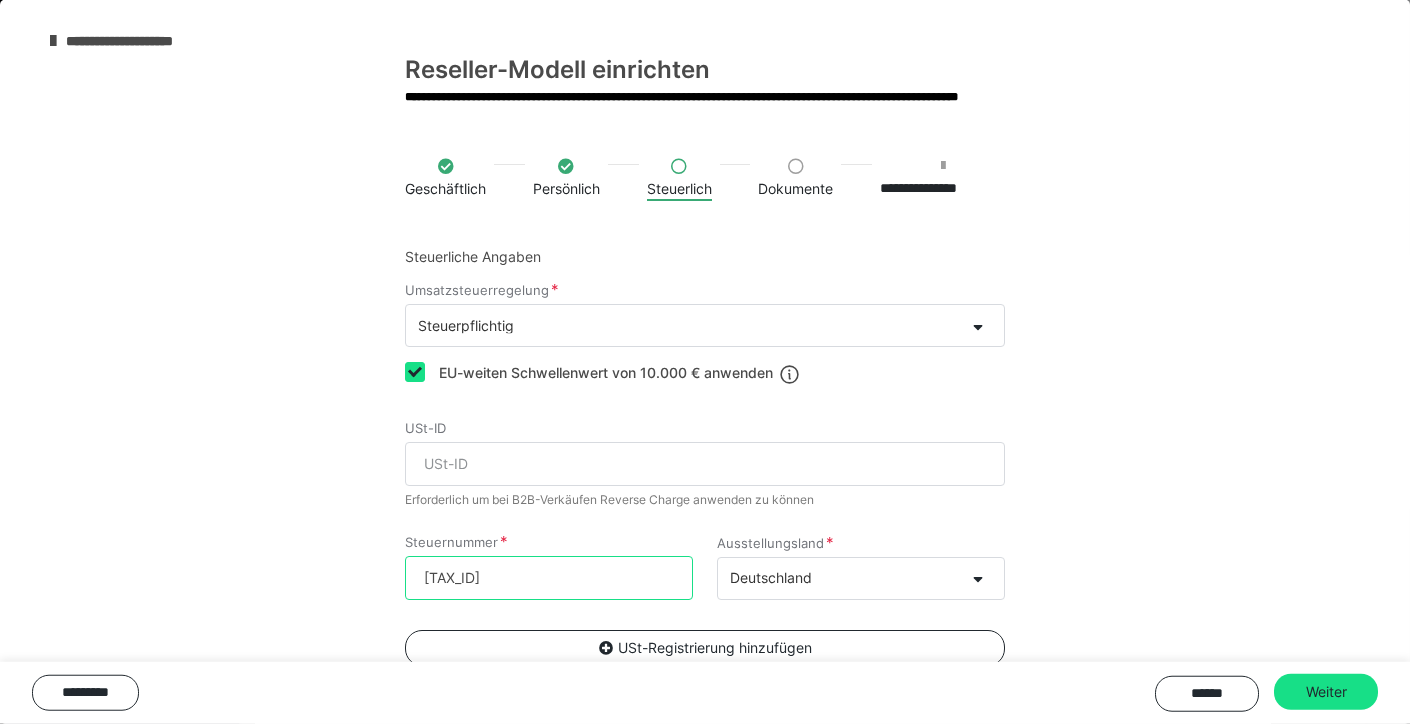 click on "[TAX_ID]" at bounding box center [549, 578] 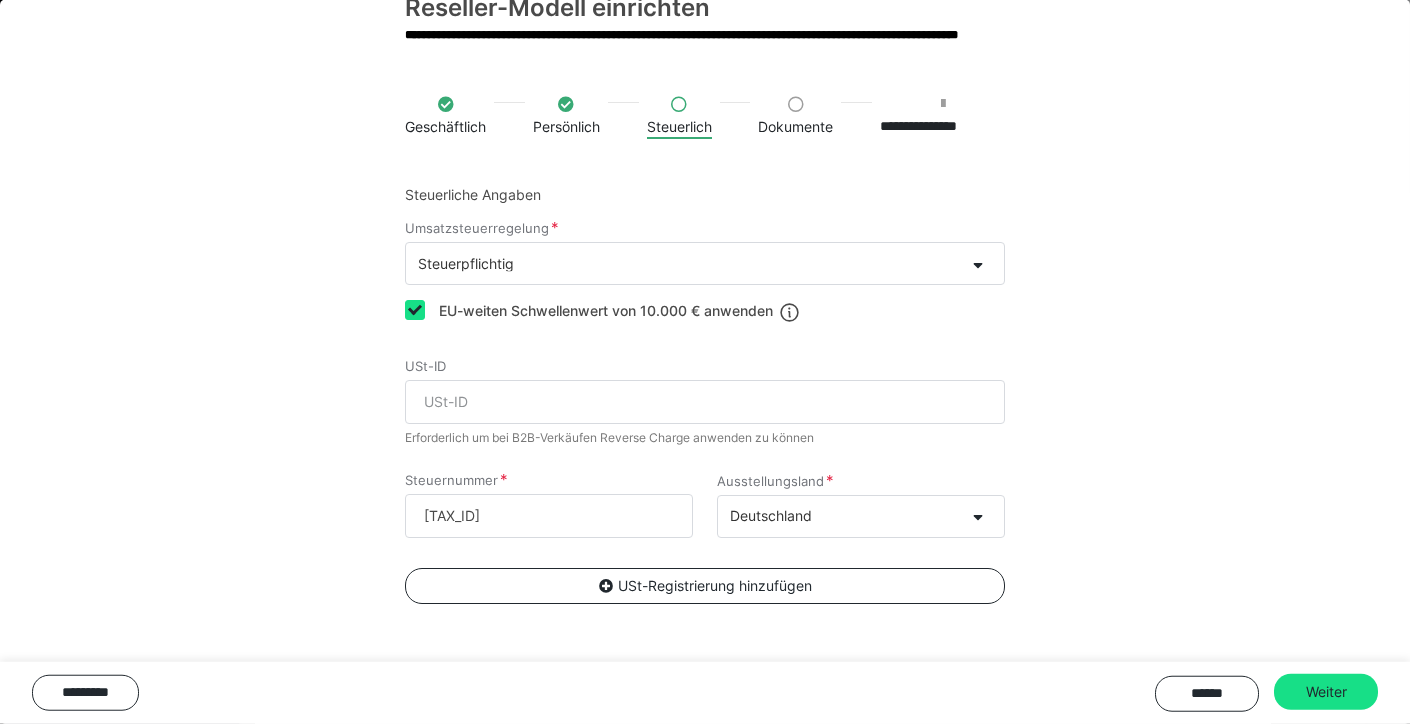 scroll, scrollTop: 69, scrollLeft: 0, axis: vertical 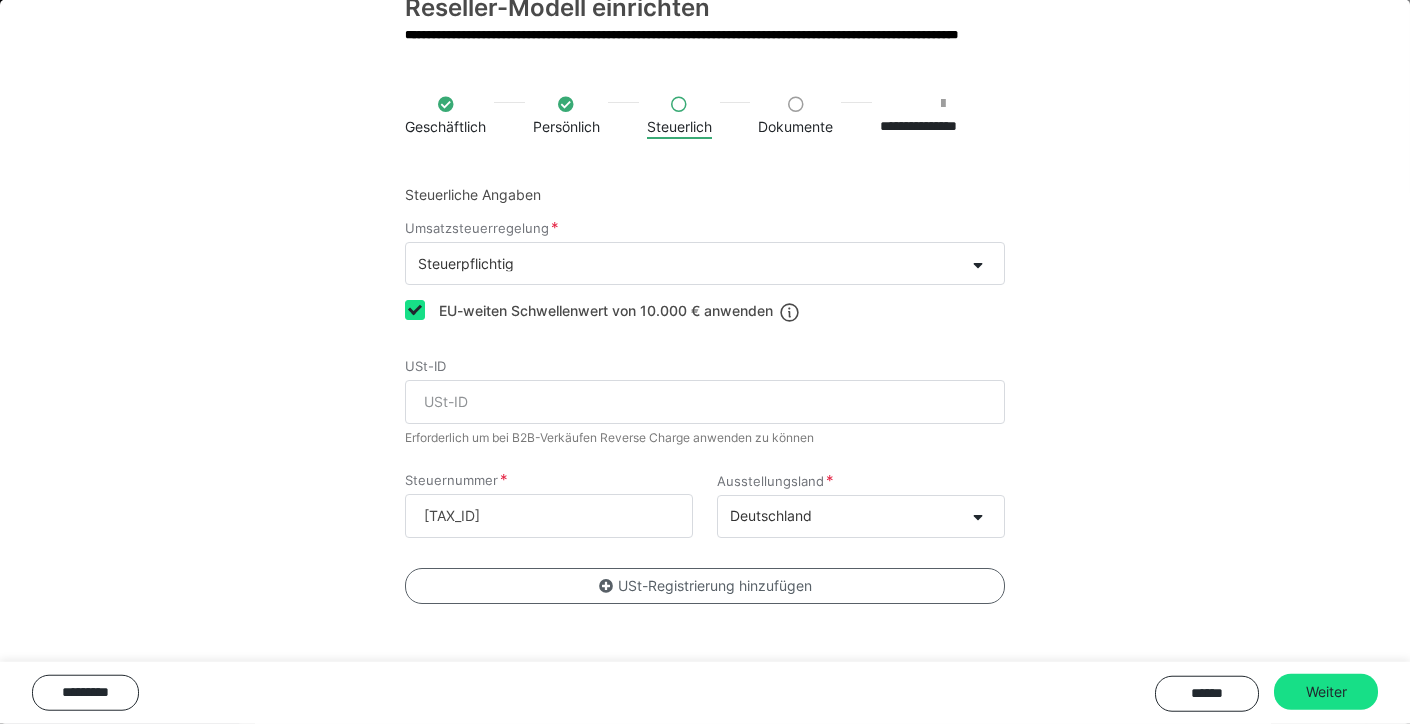 click on "USt-Registrierung hinzufügen" at bounding box center [705, 586] 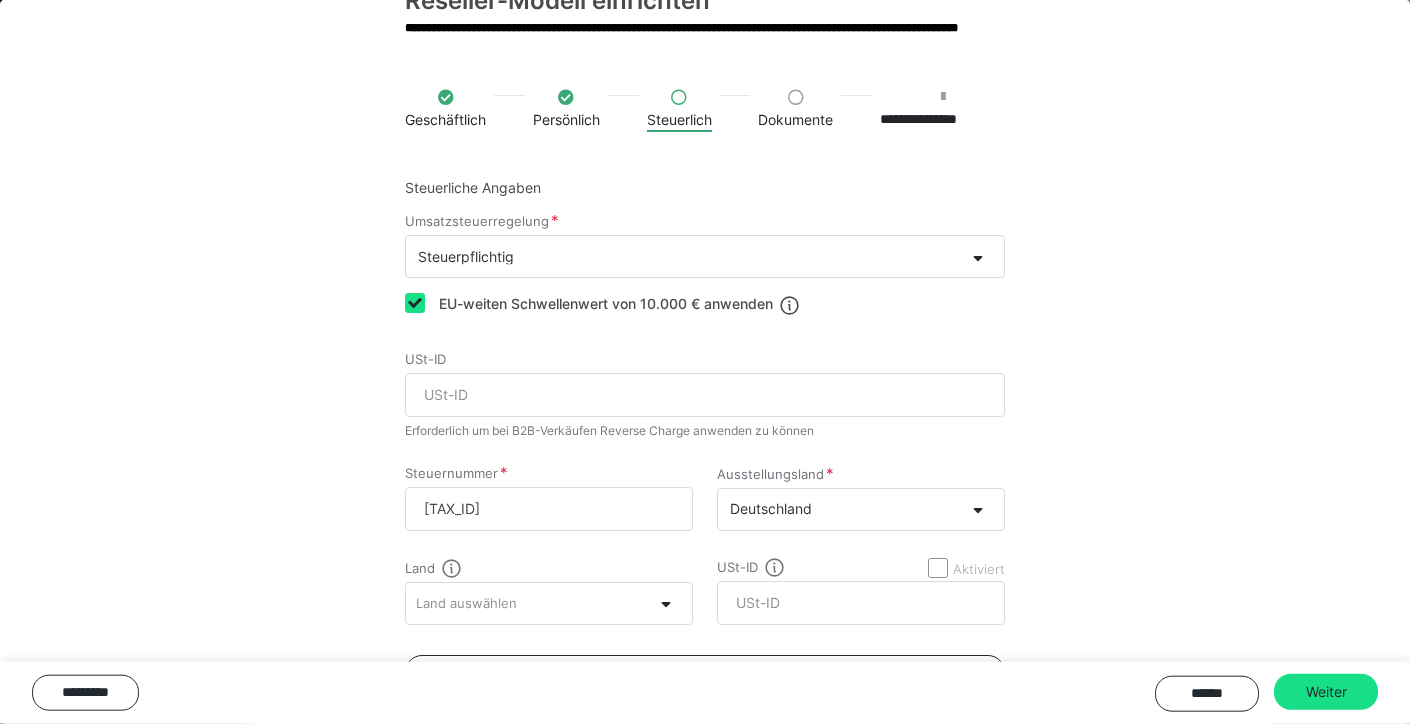 scroll, scrollTop: 716, scrollLeft: 0, axis: vertical 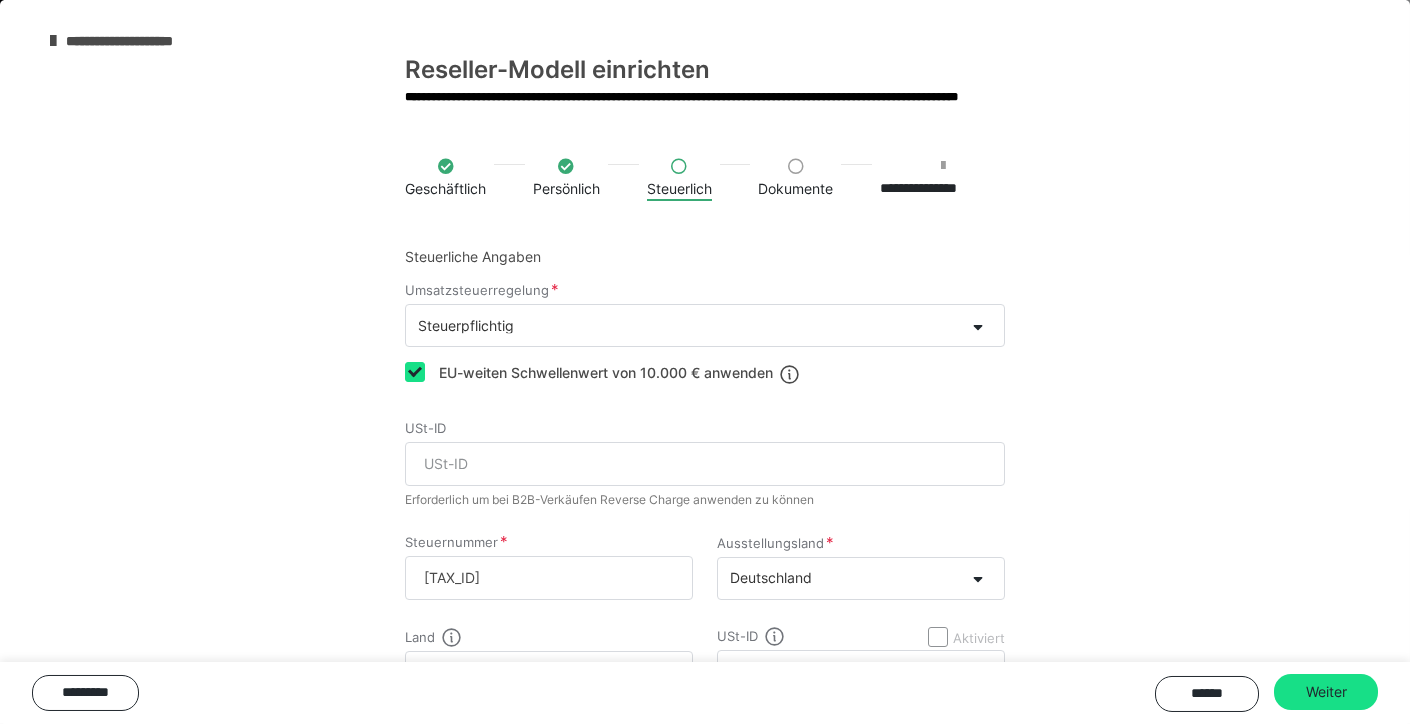 click on "Steuerpflichtig" at bounding box center (685, 325) 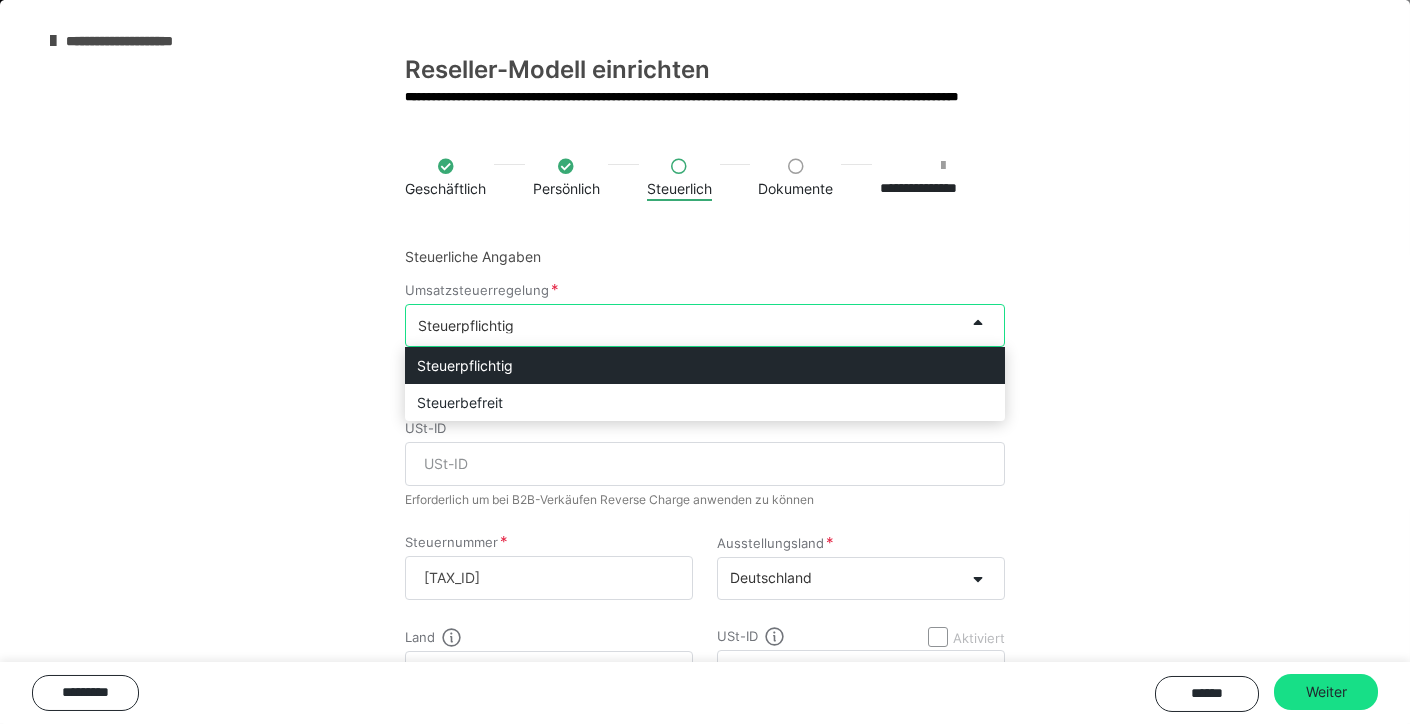 click on "**********" at bounding box center (705, 486) 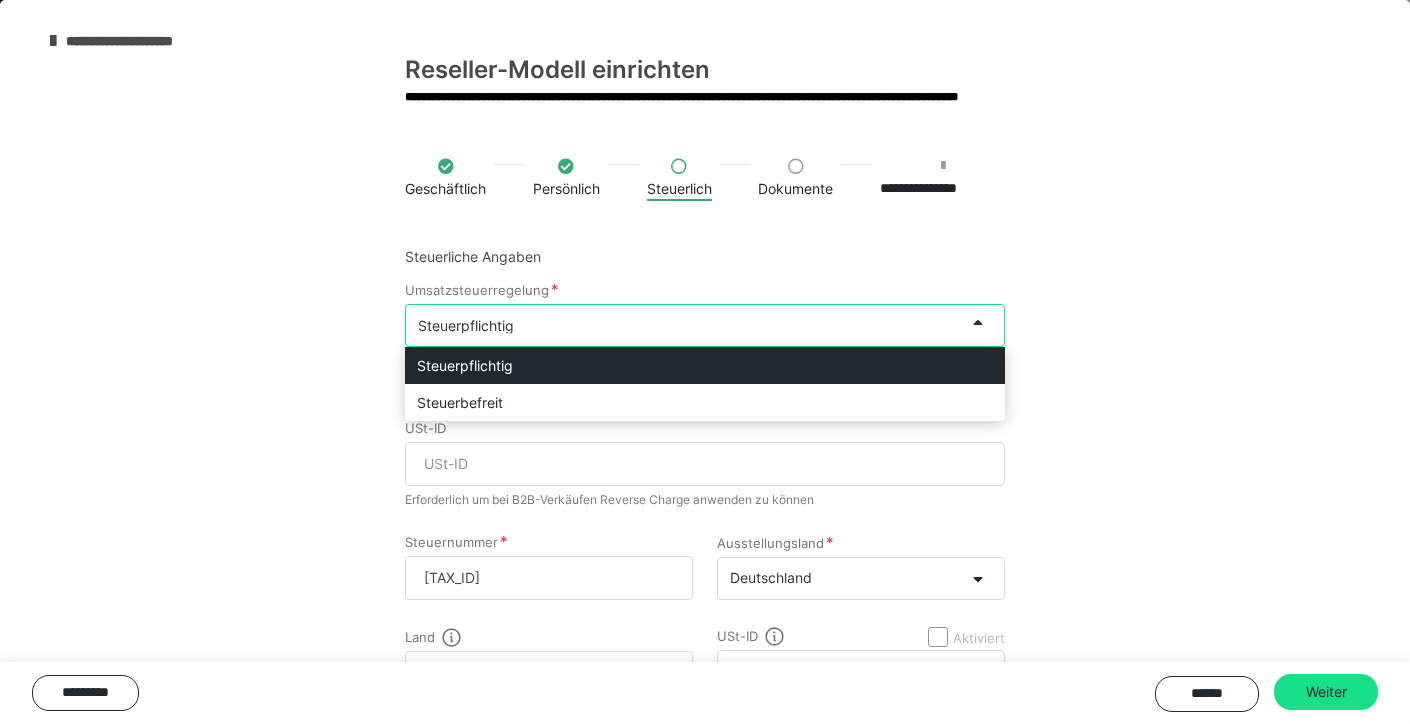 click at bounding box center [984, 325] 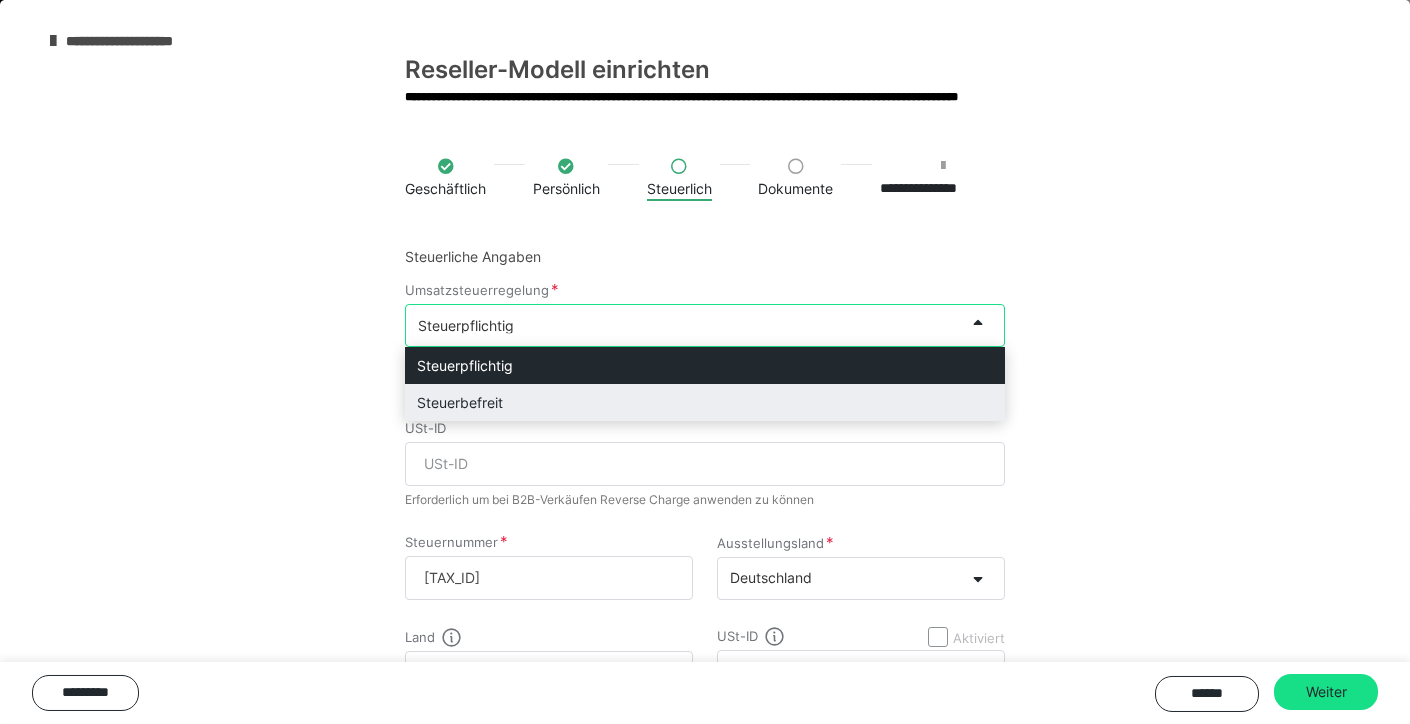 click on "Steuerbefreit" at bounding box center (705, 402) 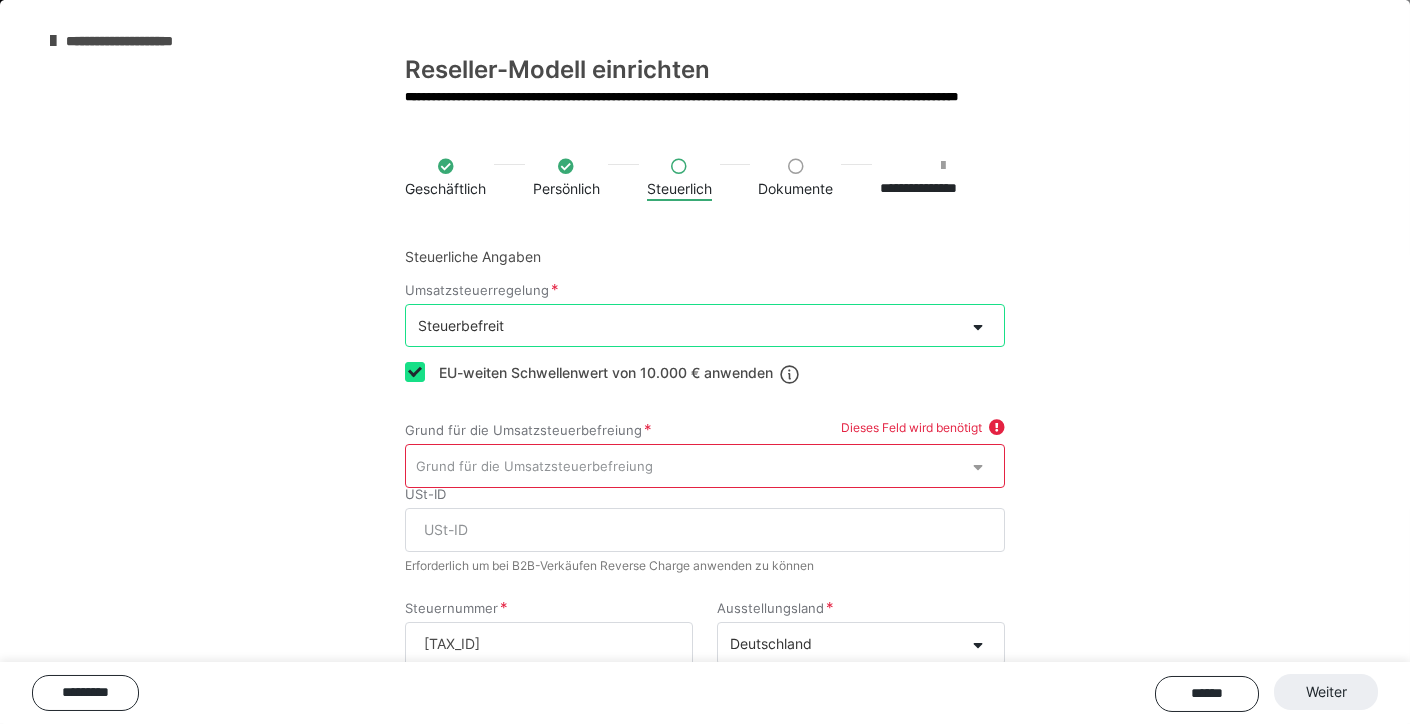 click at bounding box center [984, 466] 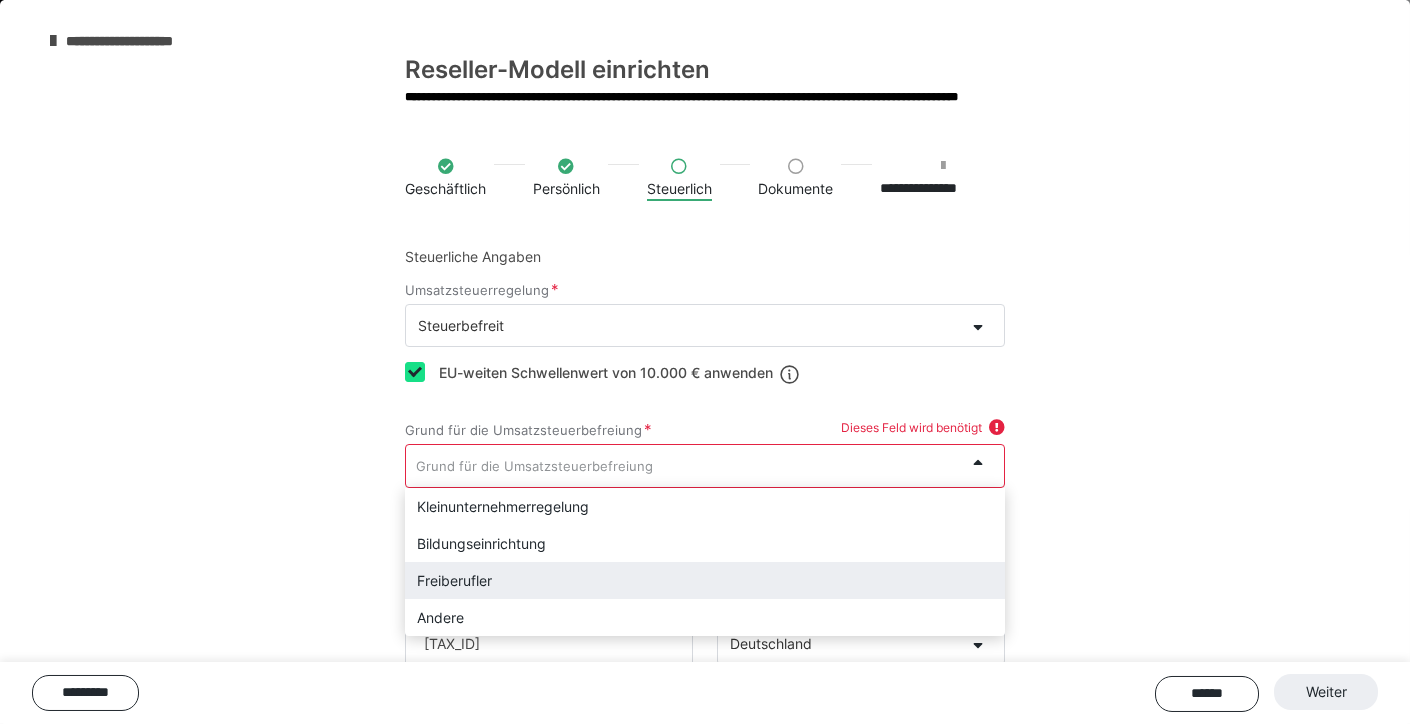 click on "Freiberufler" at bounding box center [705, 580] 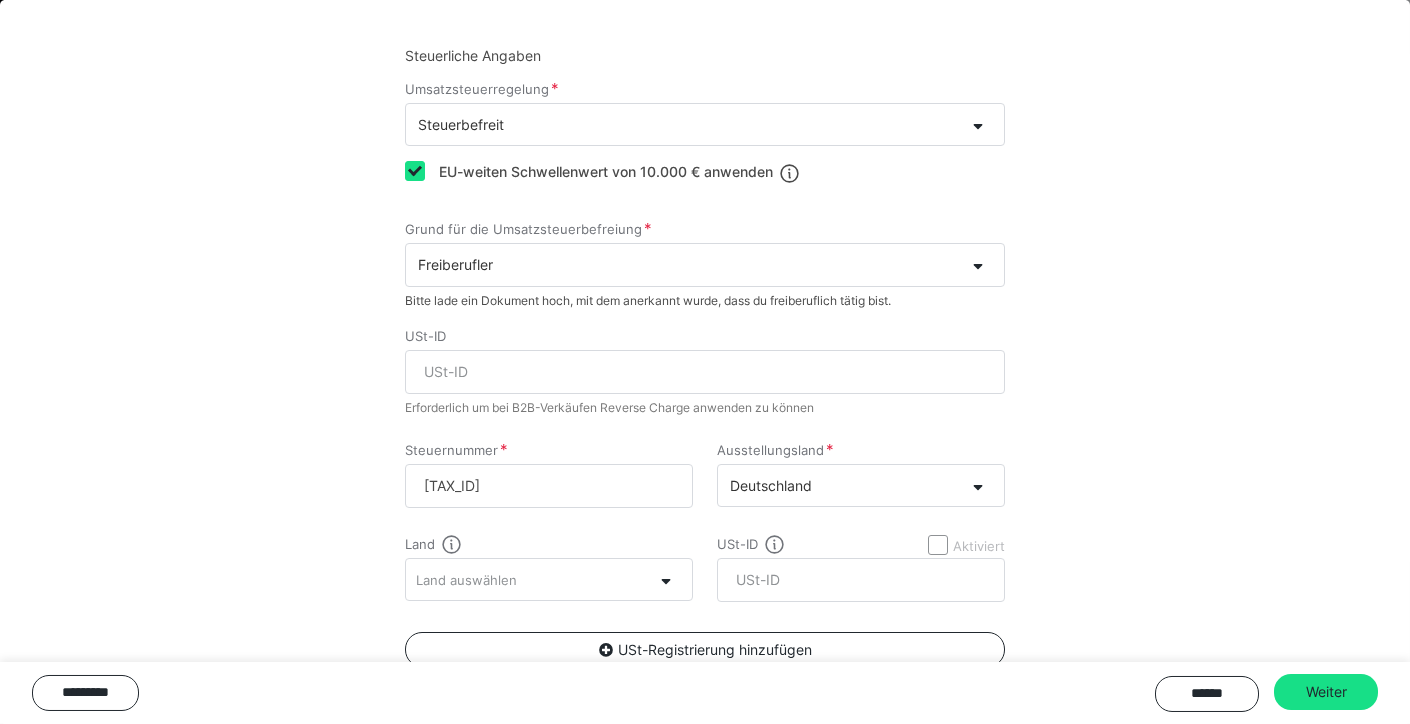 scroll, scrollTop: 276, scrollLeft: 0, axis: vertical 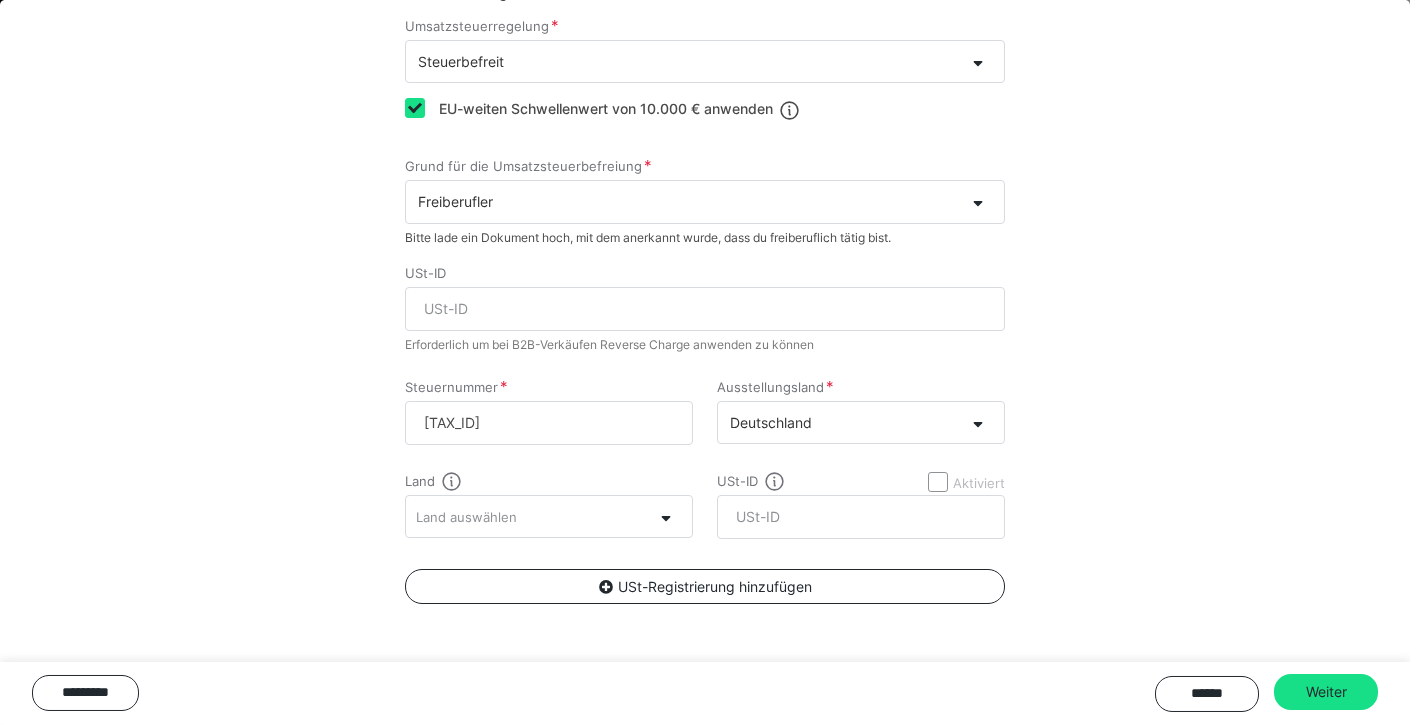 click on "Land auswählen" at bounding box center [466, 517] 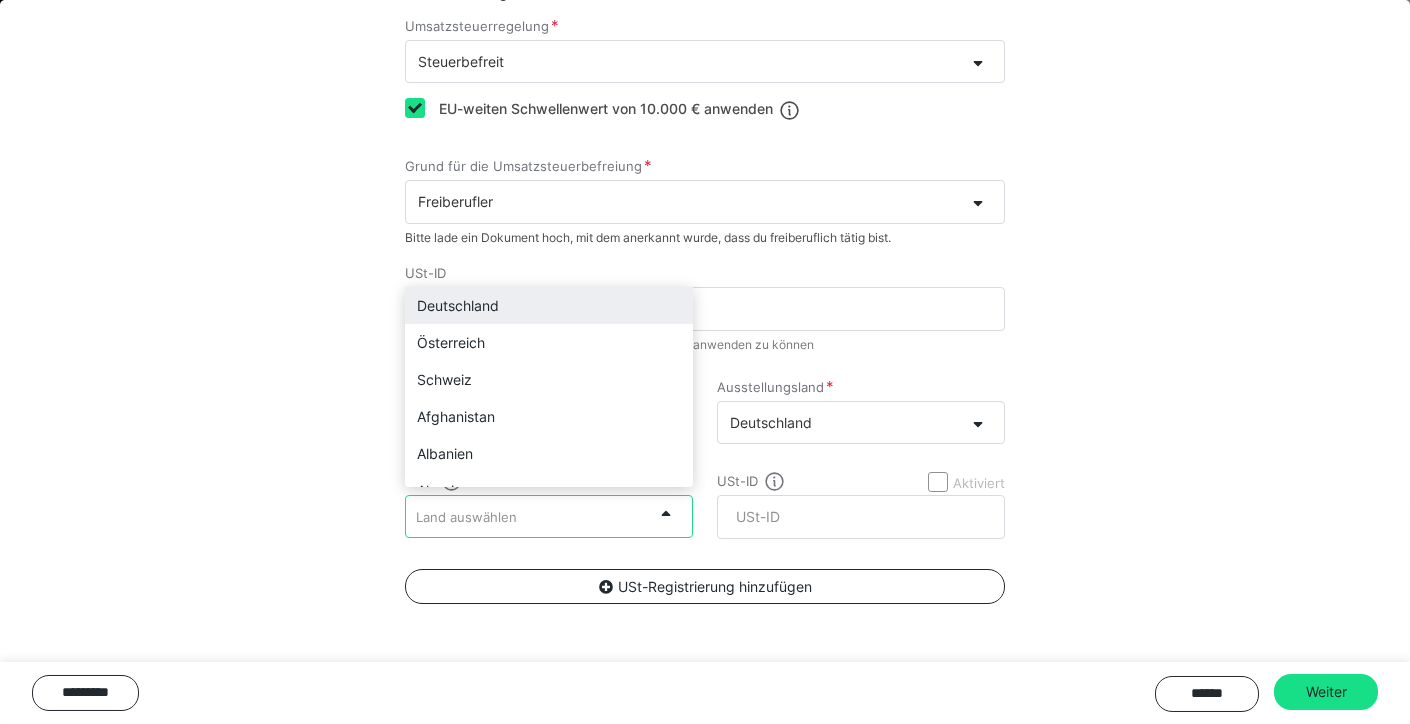 click on "Deutschland" at bounding box center [549, 305] 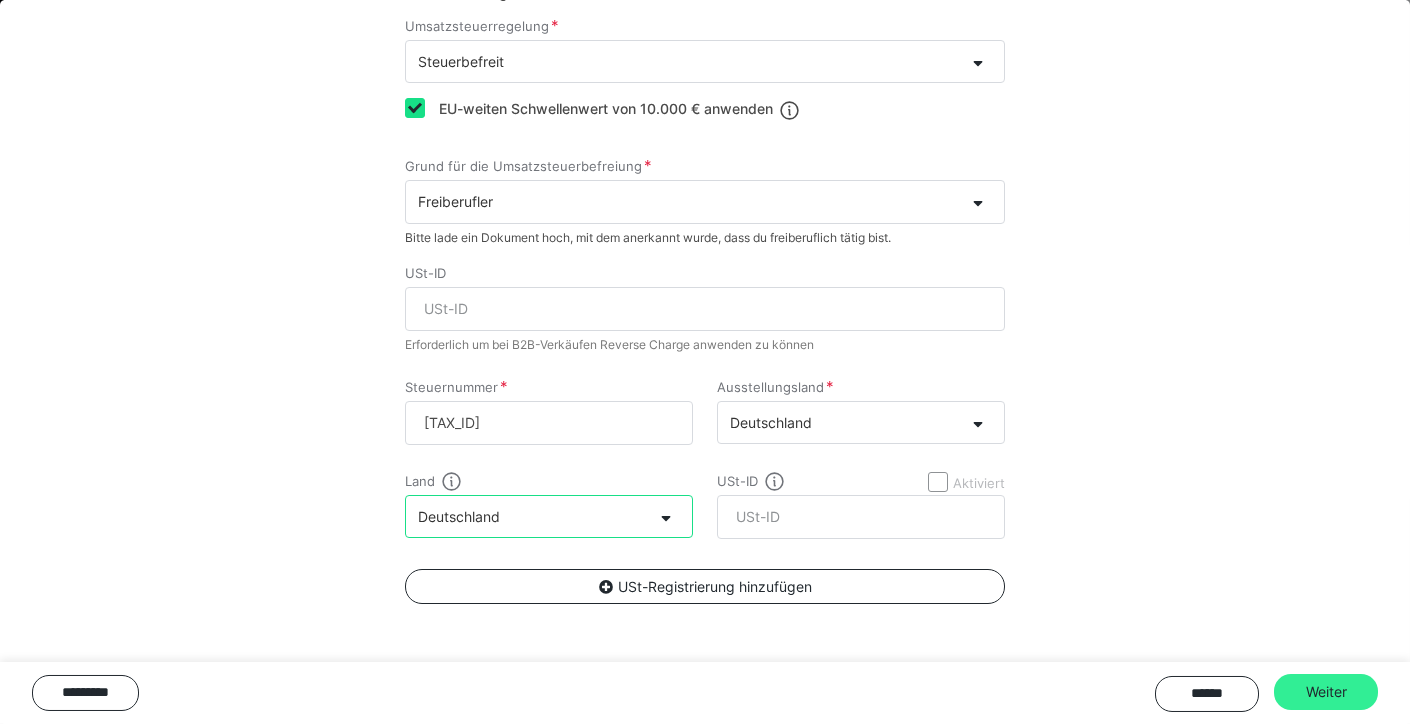 click on "Weiter" at bounding box center (1326, 692) 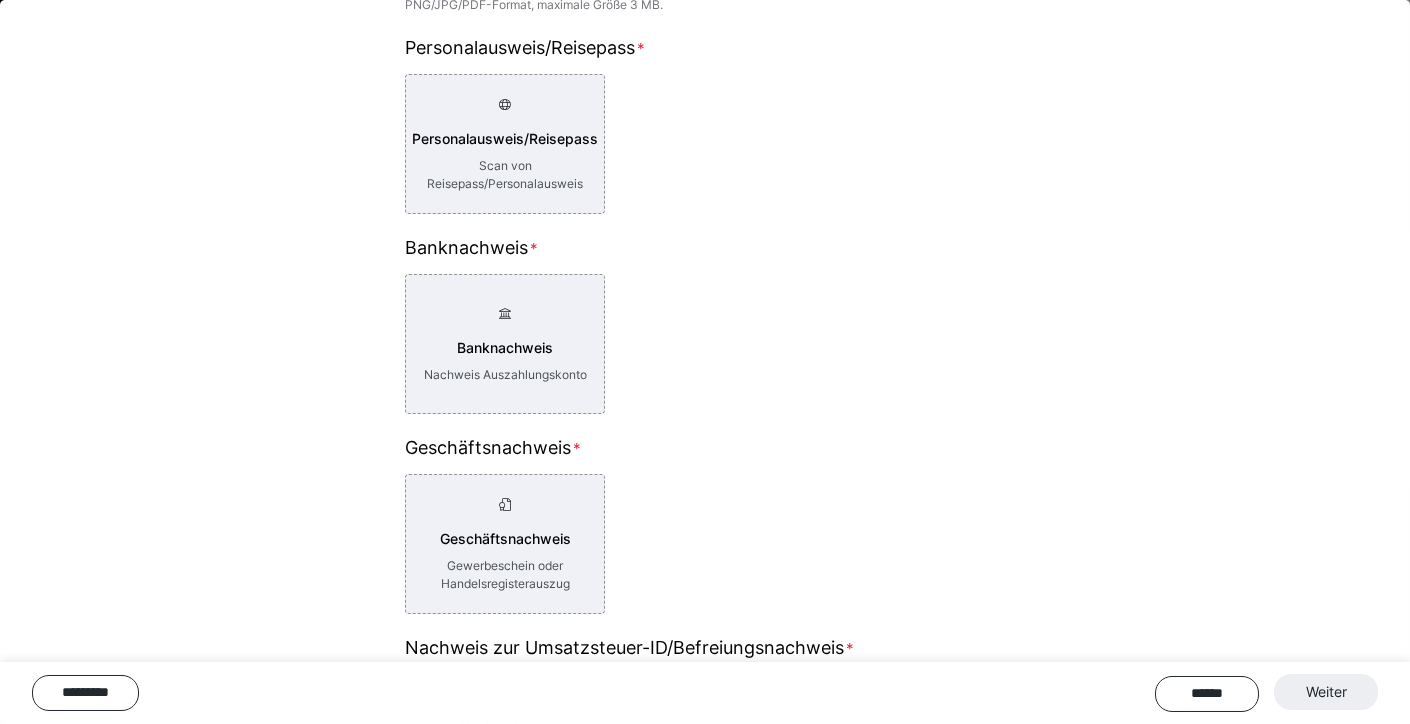 scroll, scrollTop: 642, scrollLeft: 0, axis: vertical 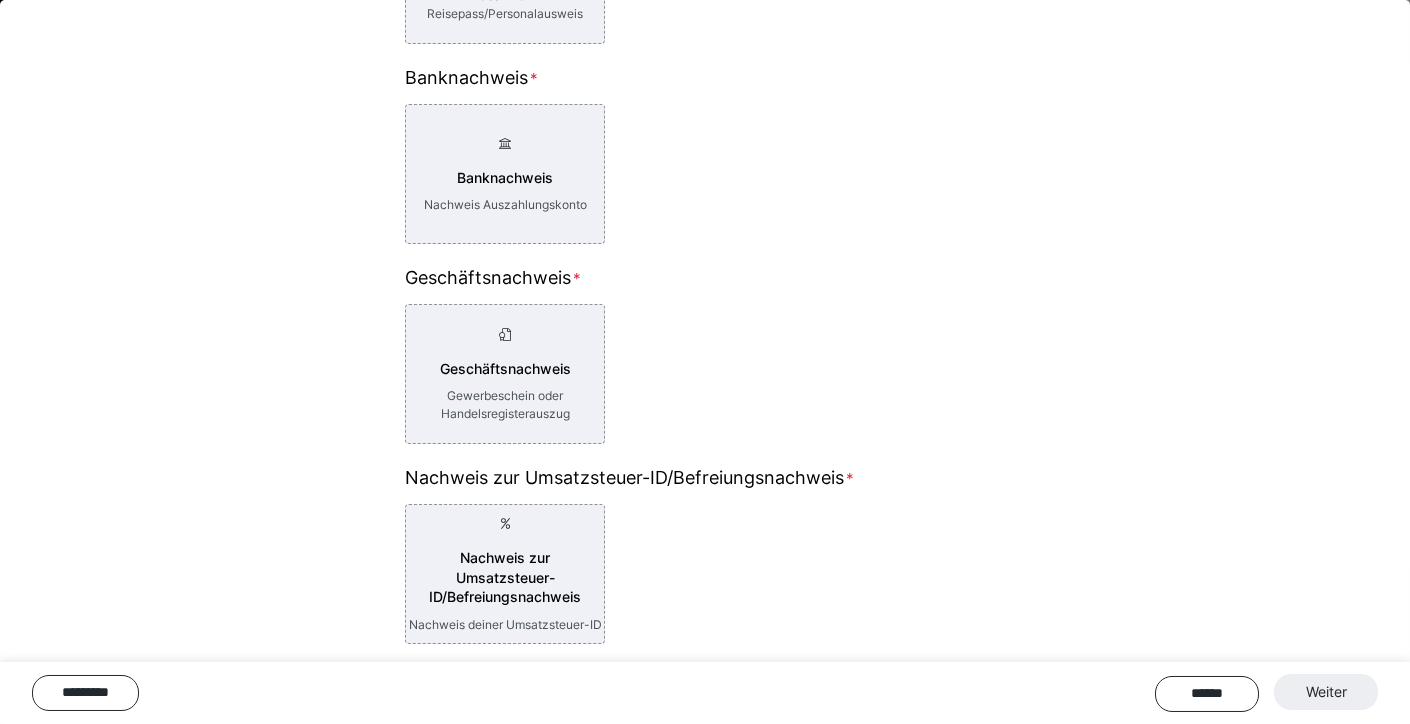 click on "****** Weiter" at bounding box center (1266, 693) 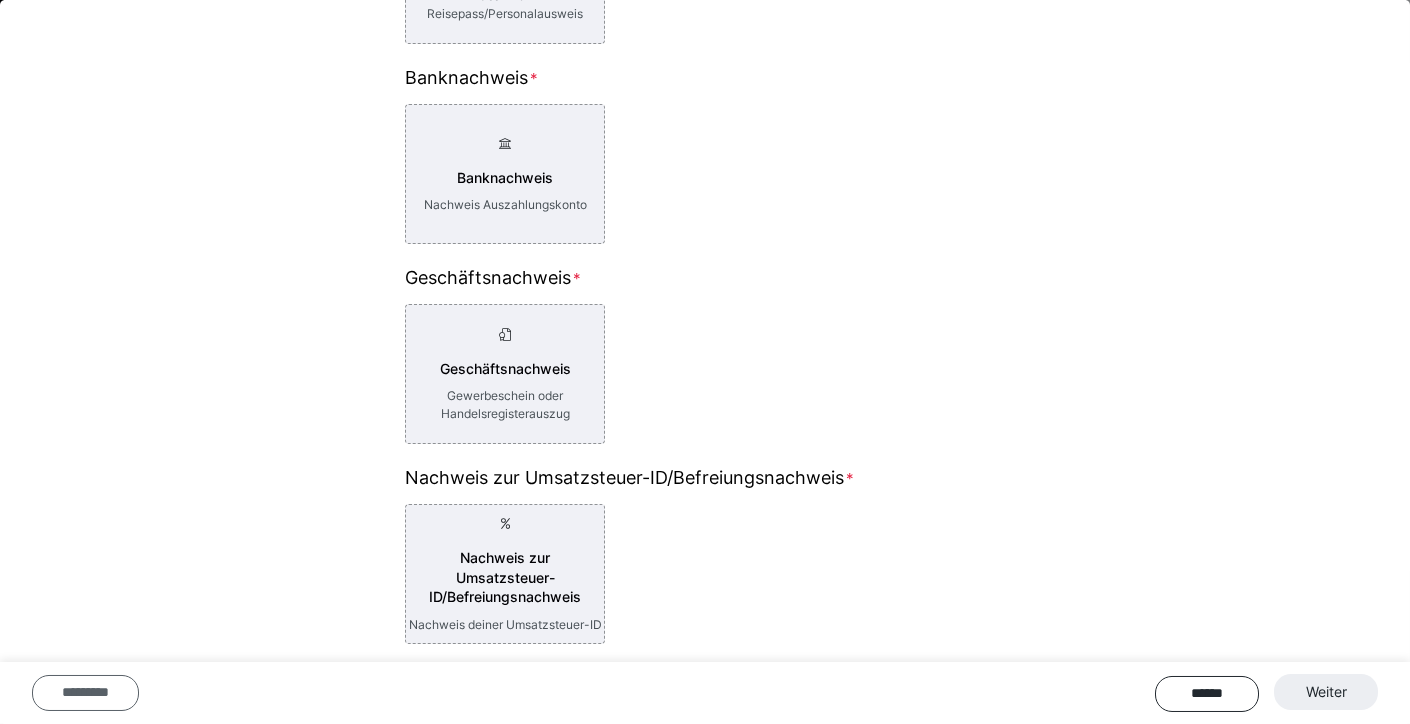 click on "*********" at bounding box center (85, 693) 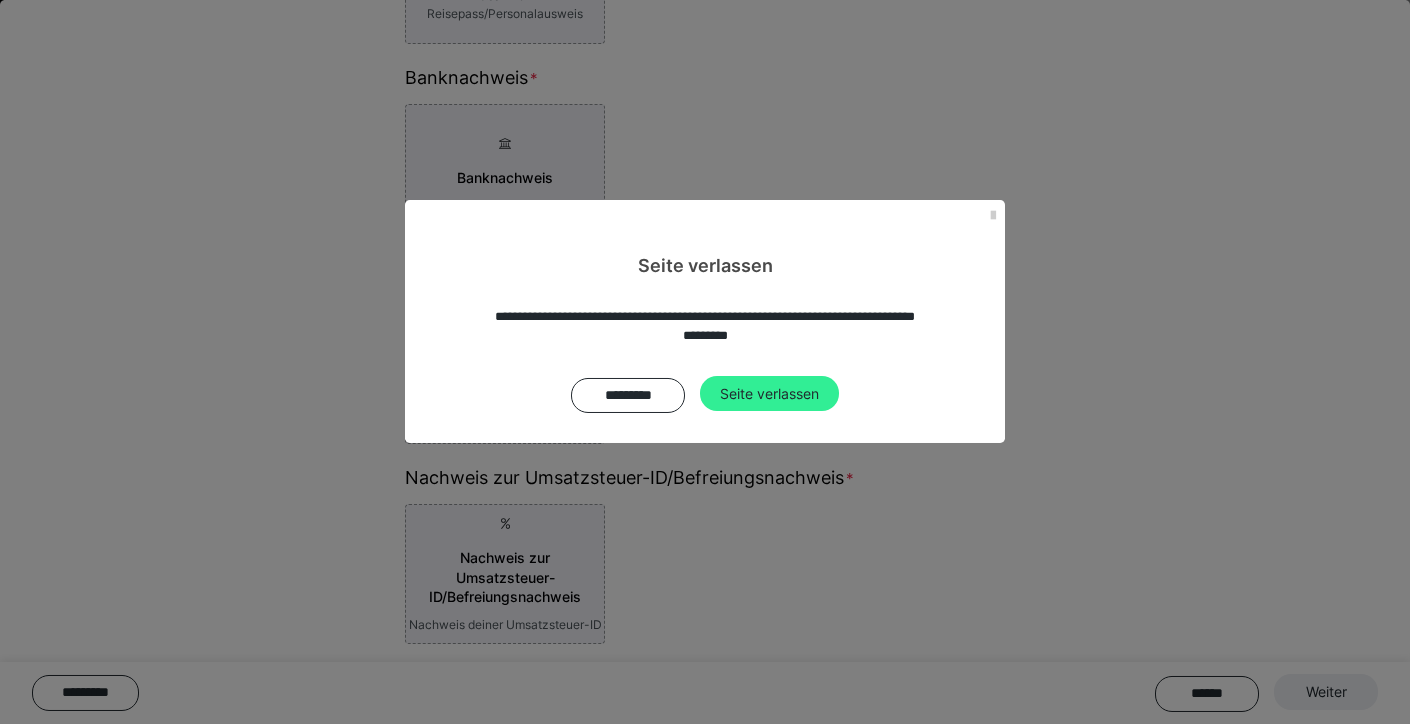 click on "Seite verlassen" at bounding box center [769, 394] 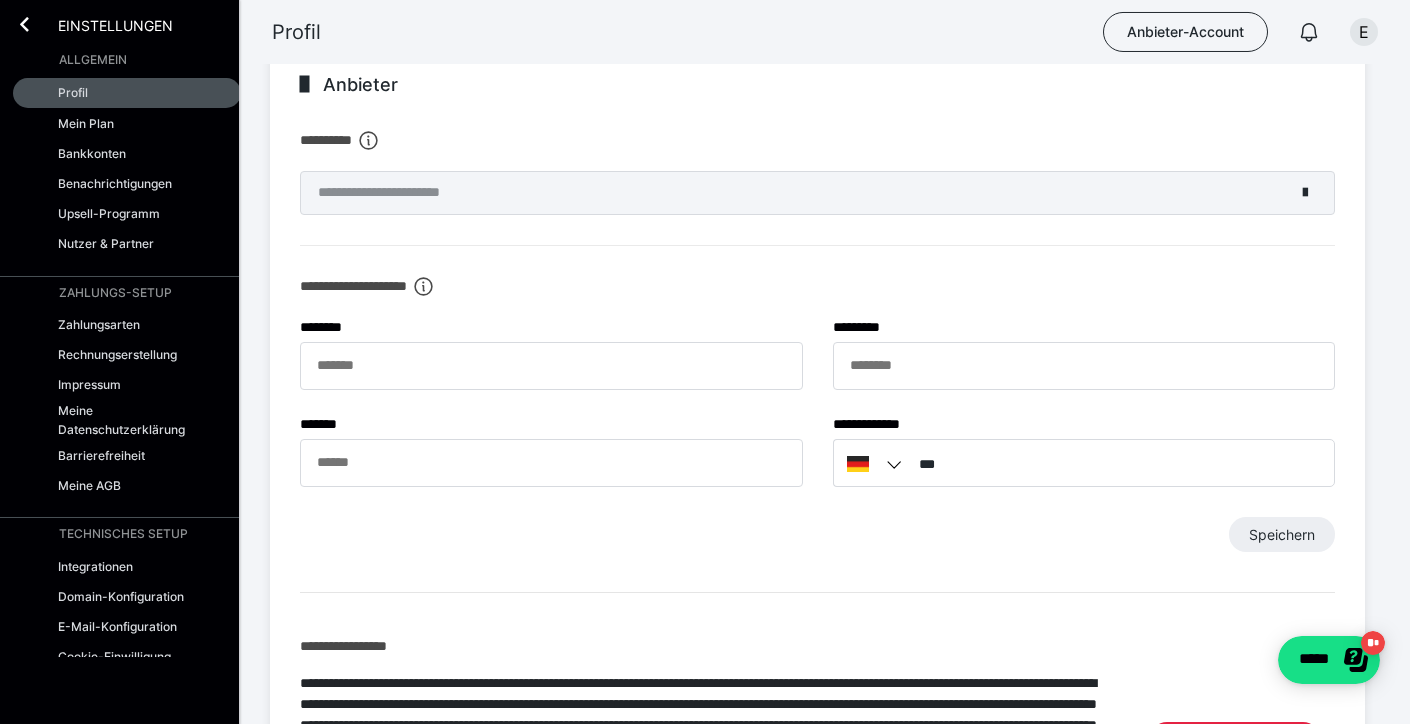 scroll, scrollTop: 716, scrollLeft: 0, axis: vertical 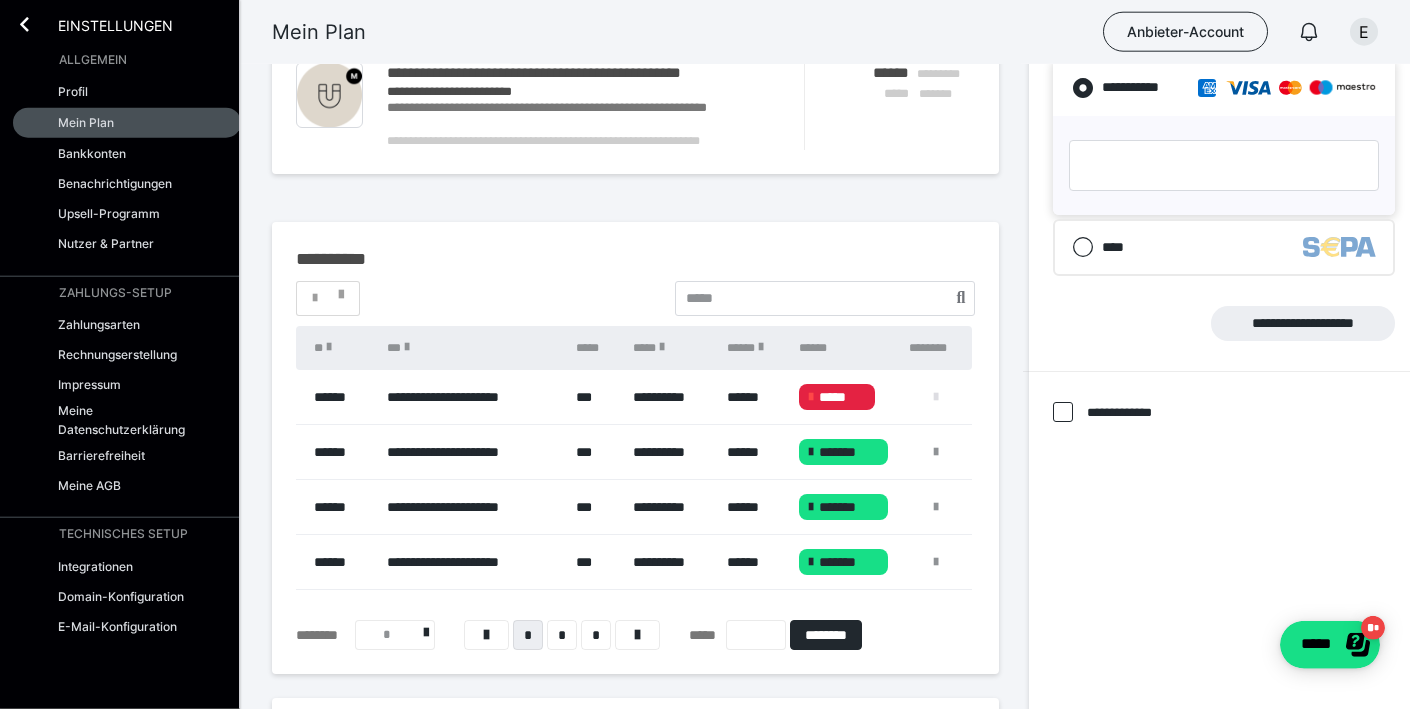 click at bounding box center (936, 397) 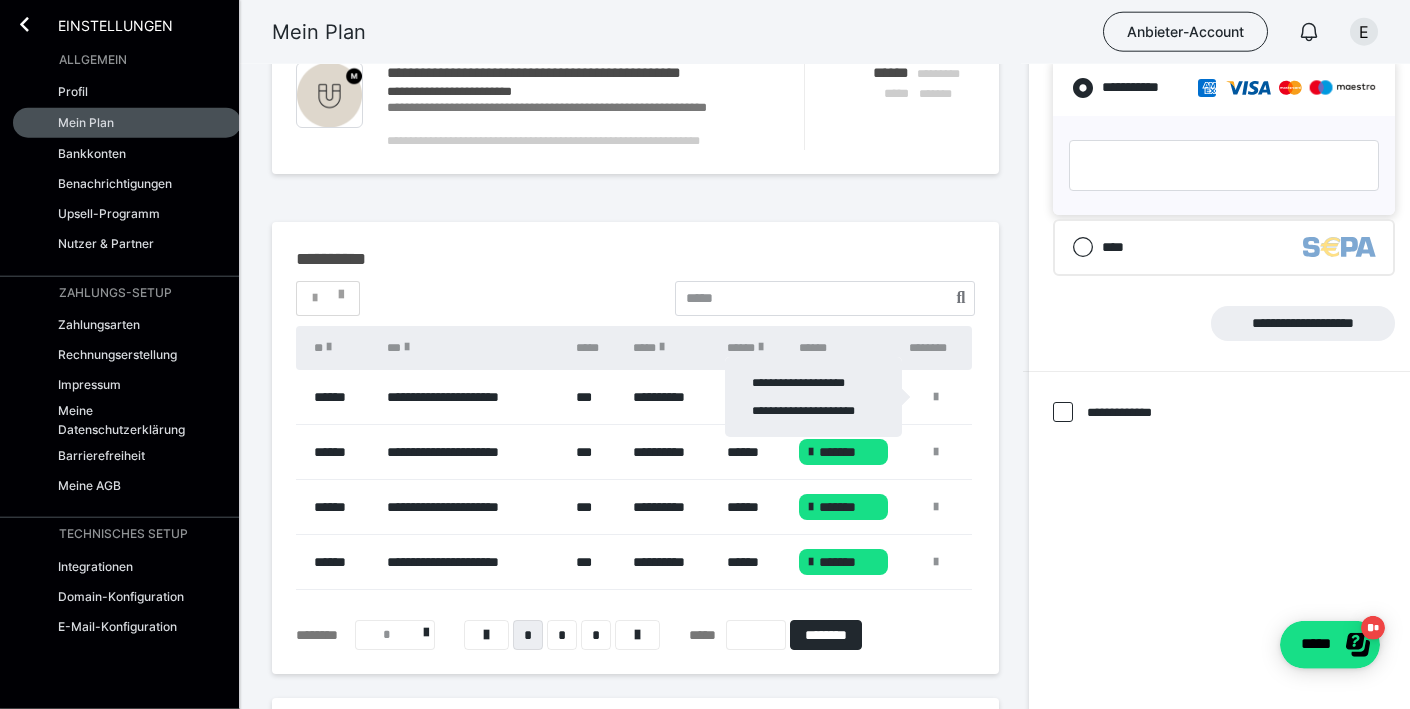 click at bounding box center [705, 354] 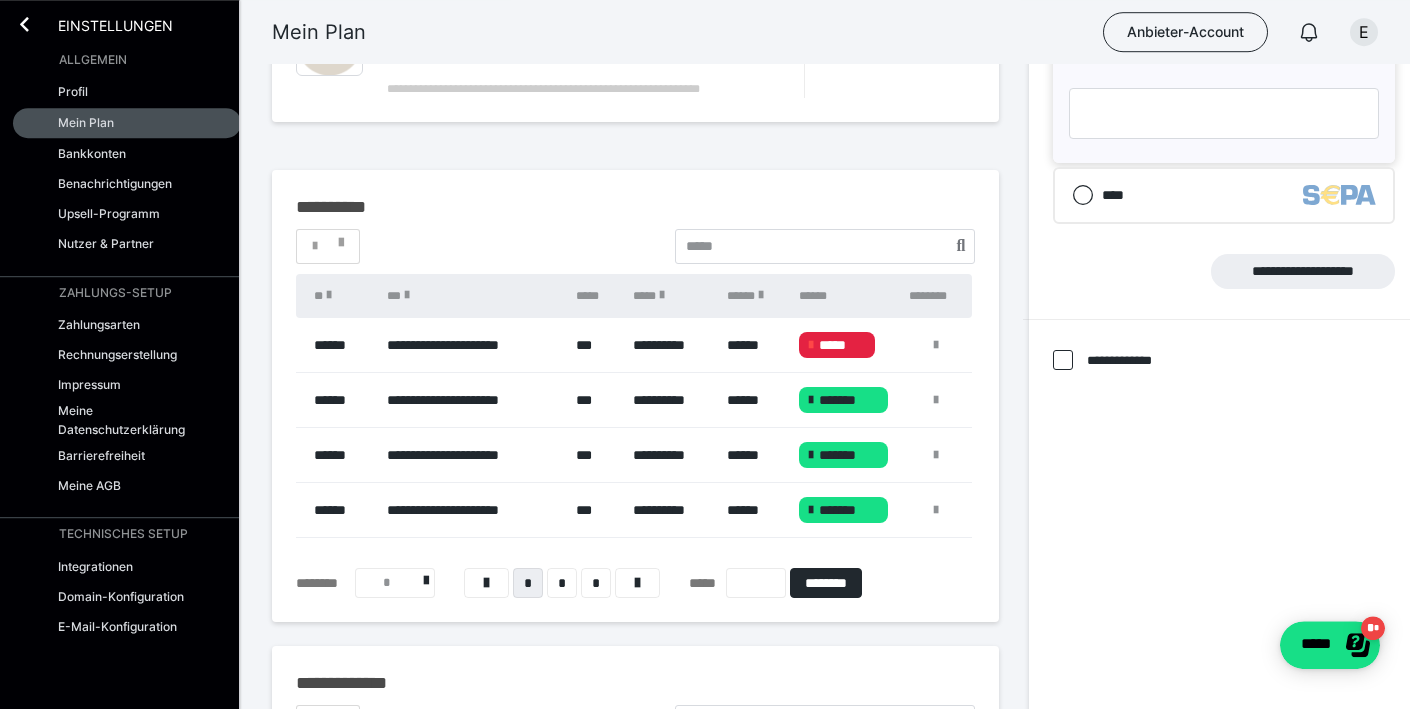 scroll, scrollTop: 496, scrollLeft: 0, axis: vertical 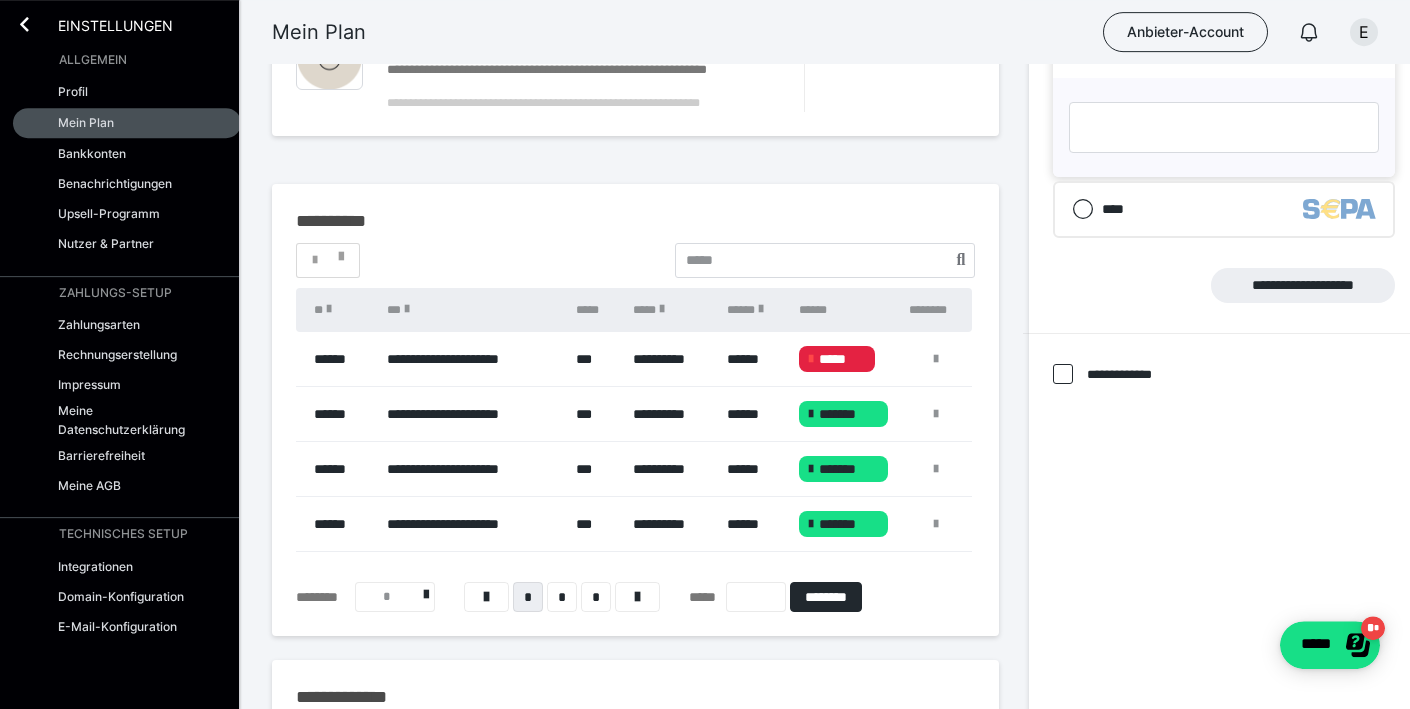 click on "**********" at bounding box center [471, 359] 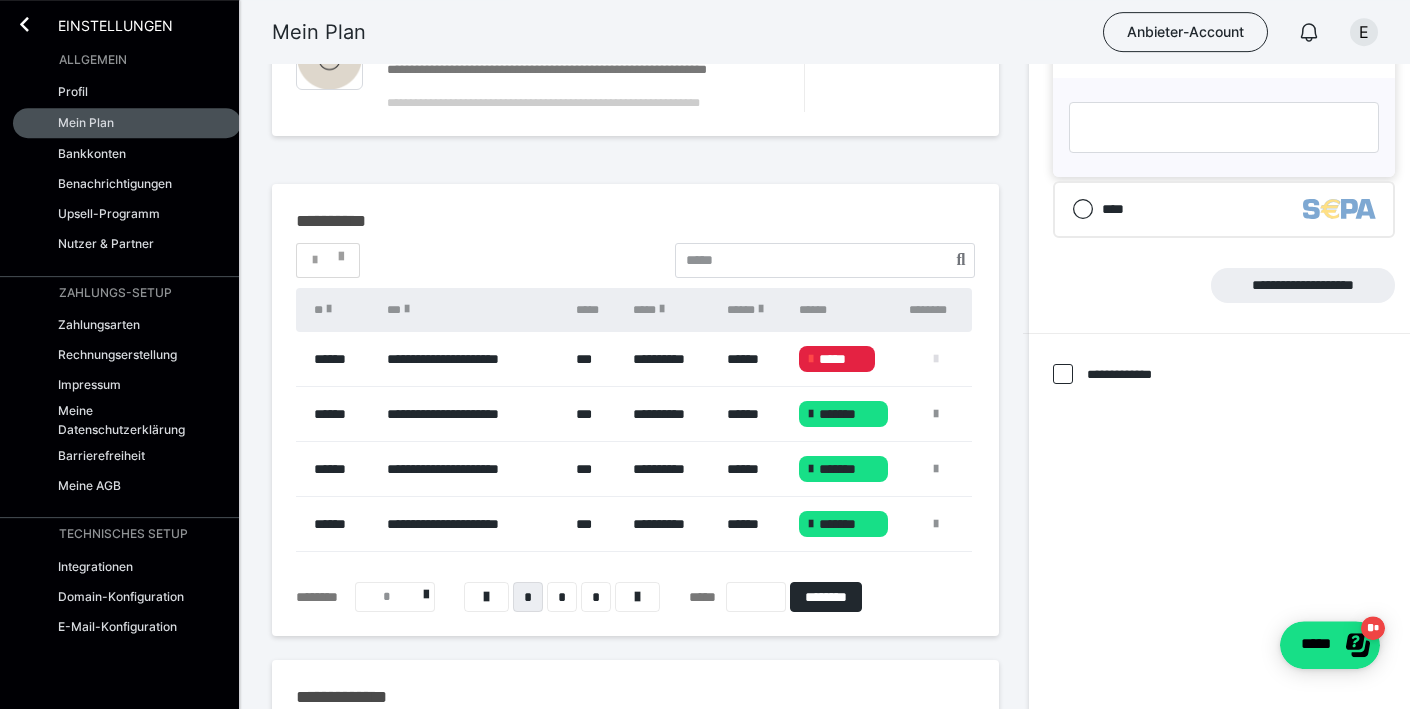 click at bounding box center [936, 359] 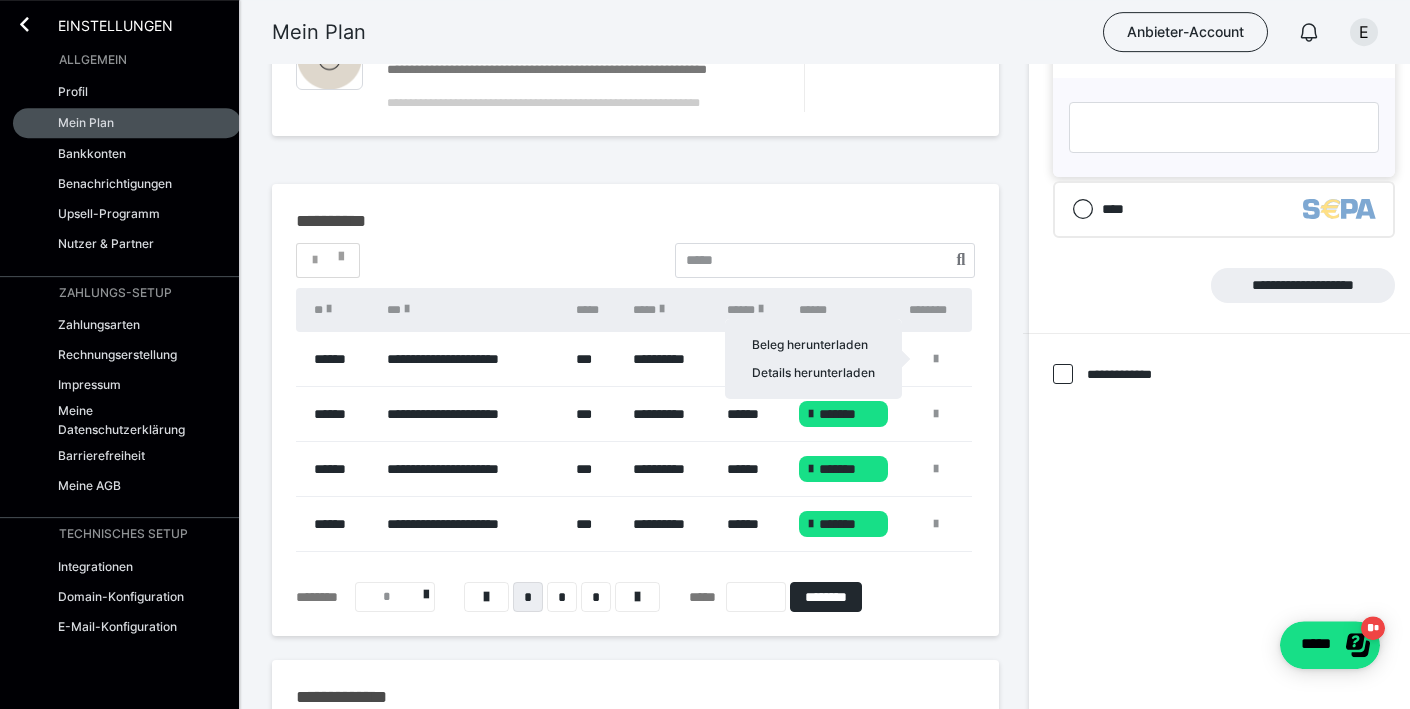 click at bounding box center (705, 354) 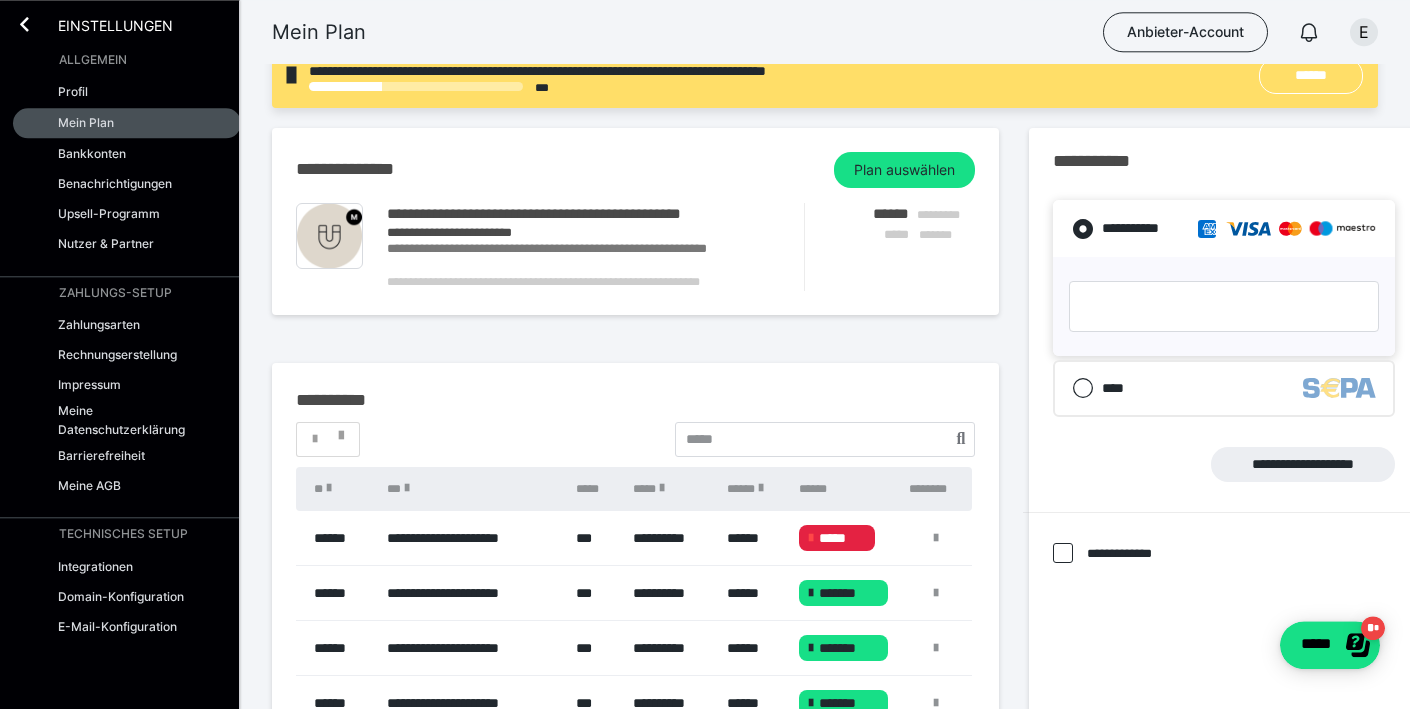 scroll, scrollTop: 0, scrollLeft: 0, axis: both 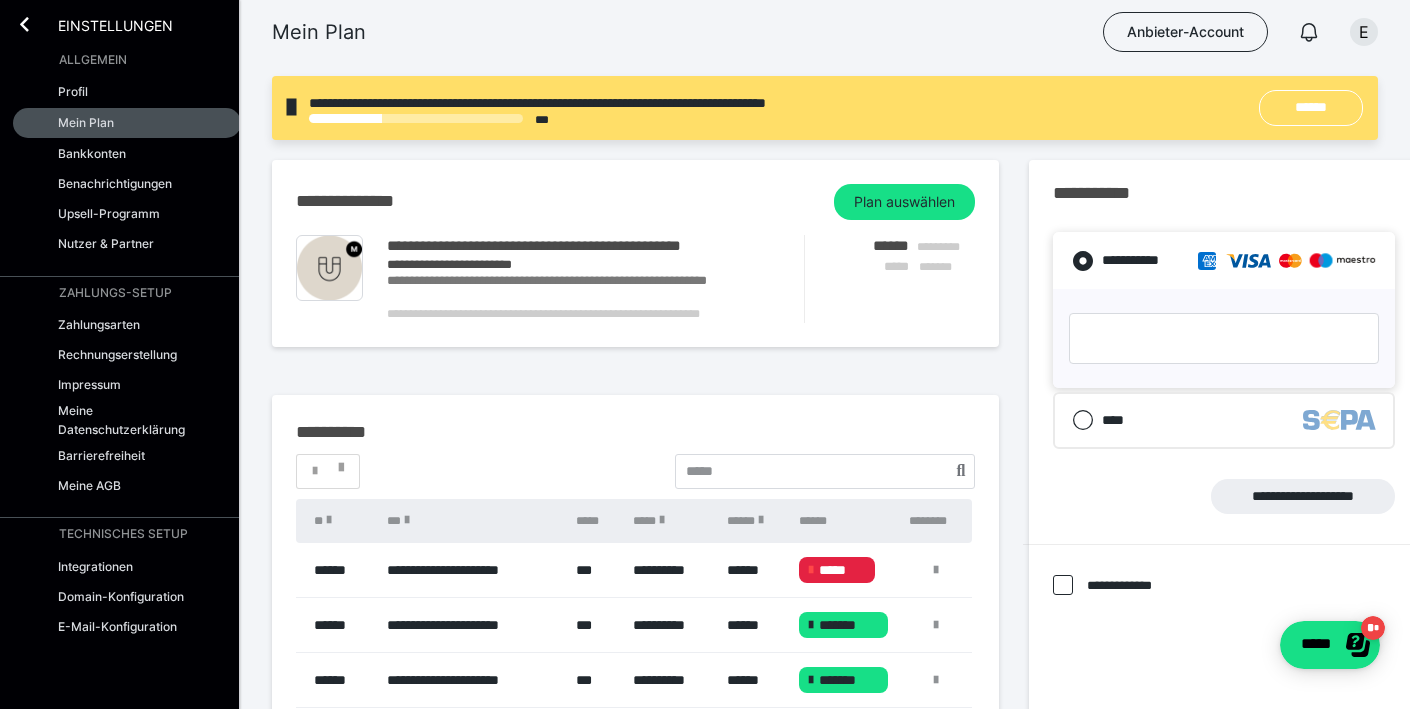 click on "****" at bounding box center [1224, 420] 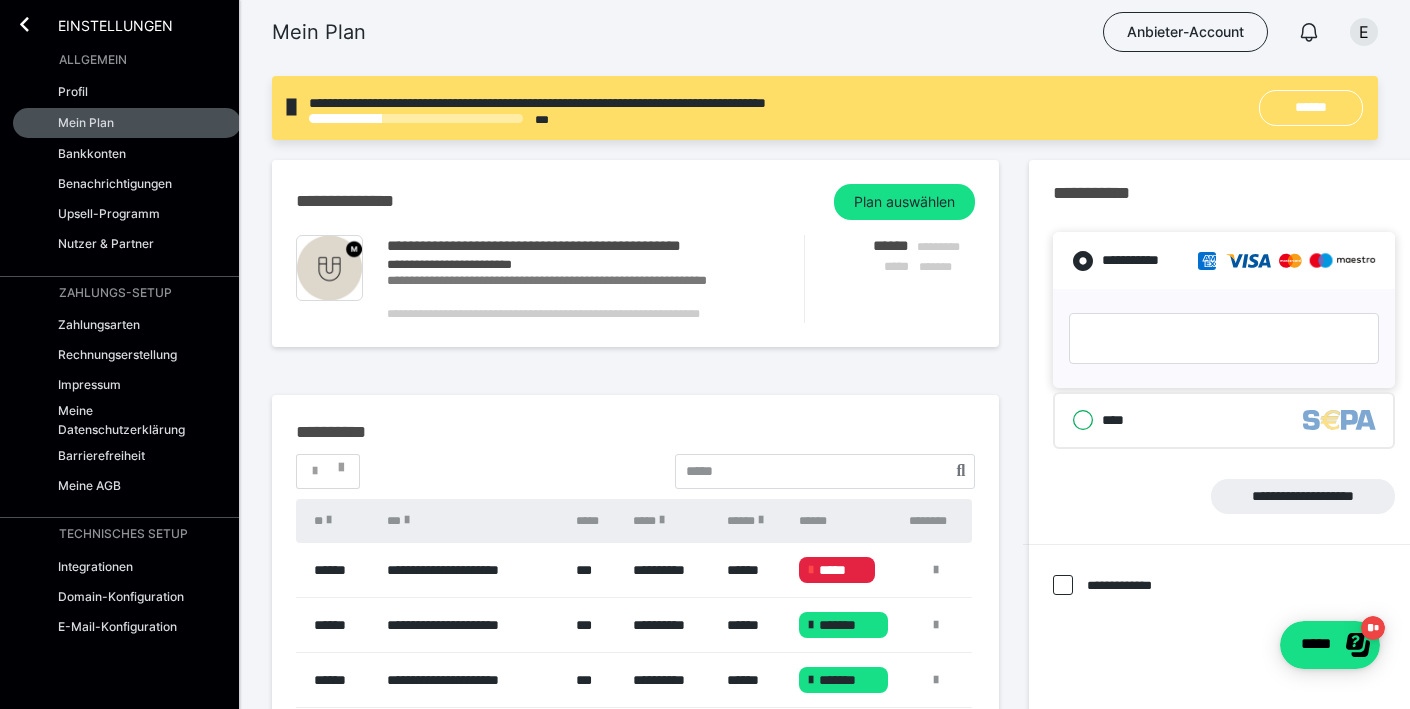 click on "****" at bounding box center (1072, 420) 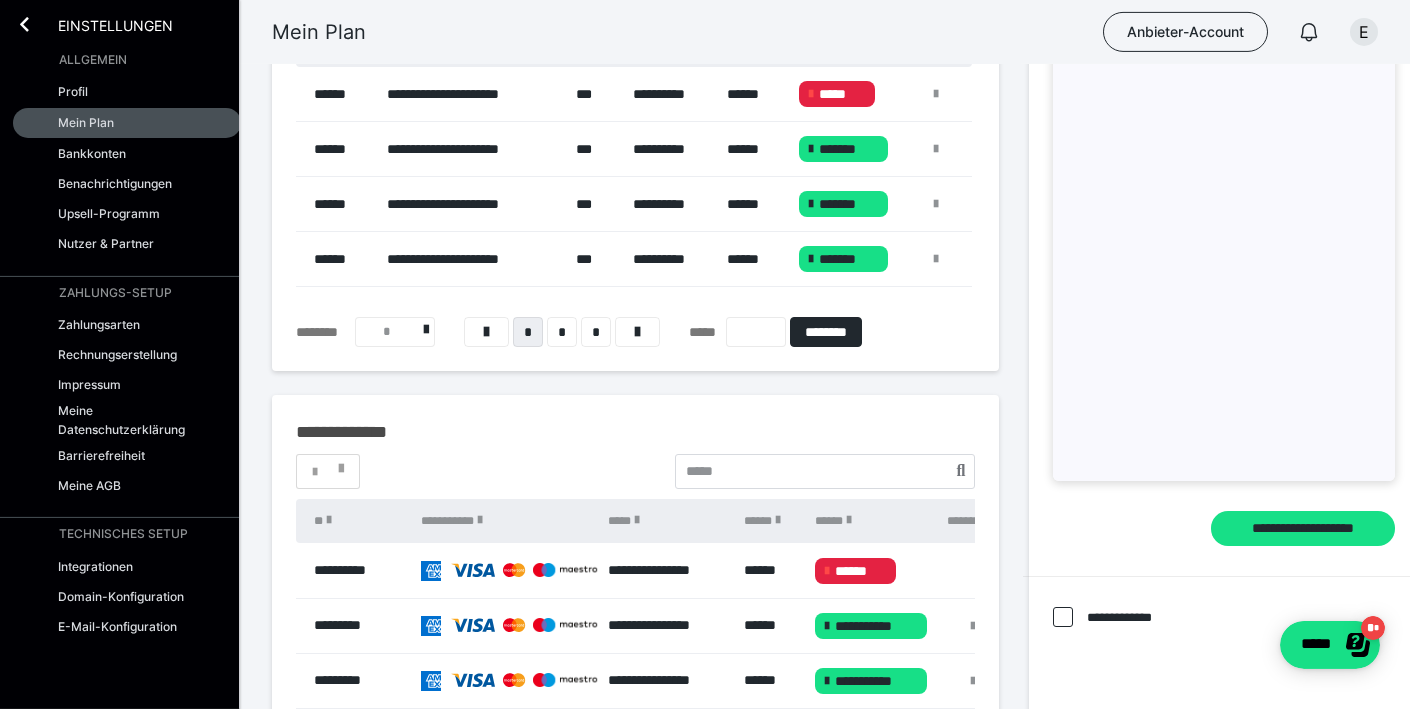 scroll, scrollTop: 480, scrollLeft: 0, axis: vertical 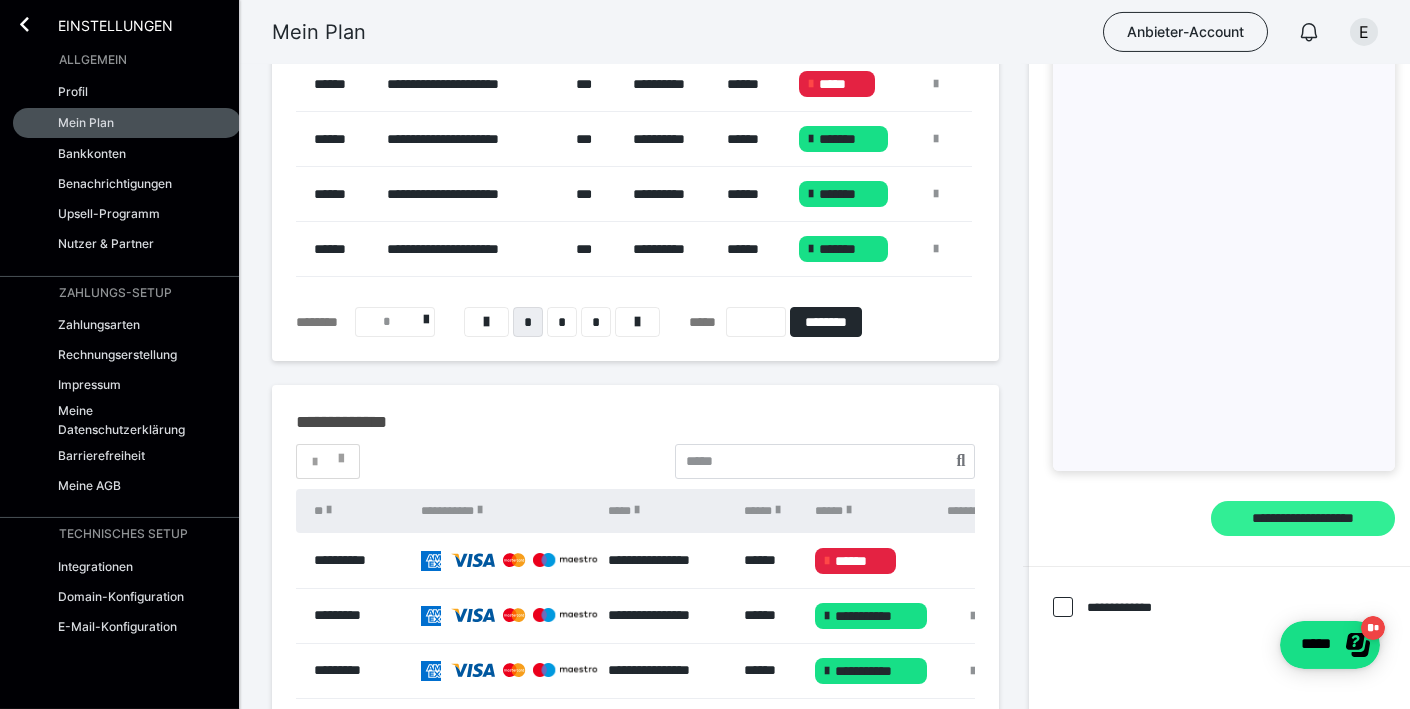 click on "**********" at bounding box center (1303, 519) 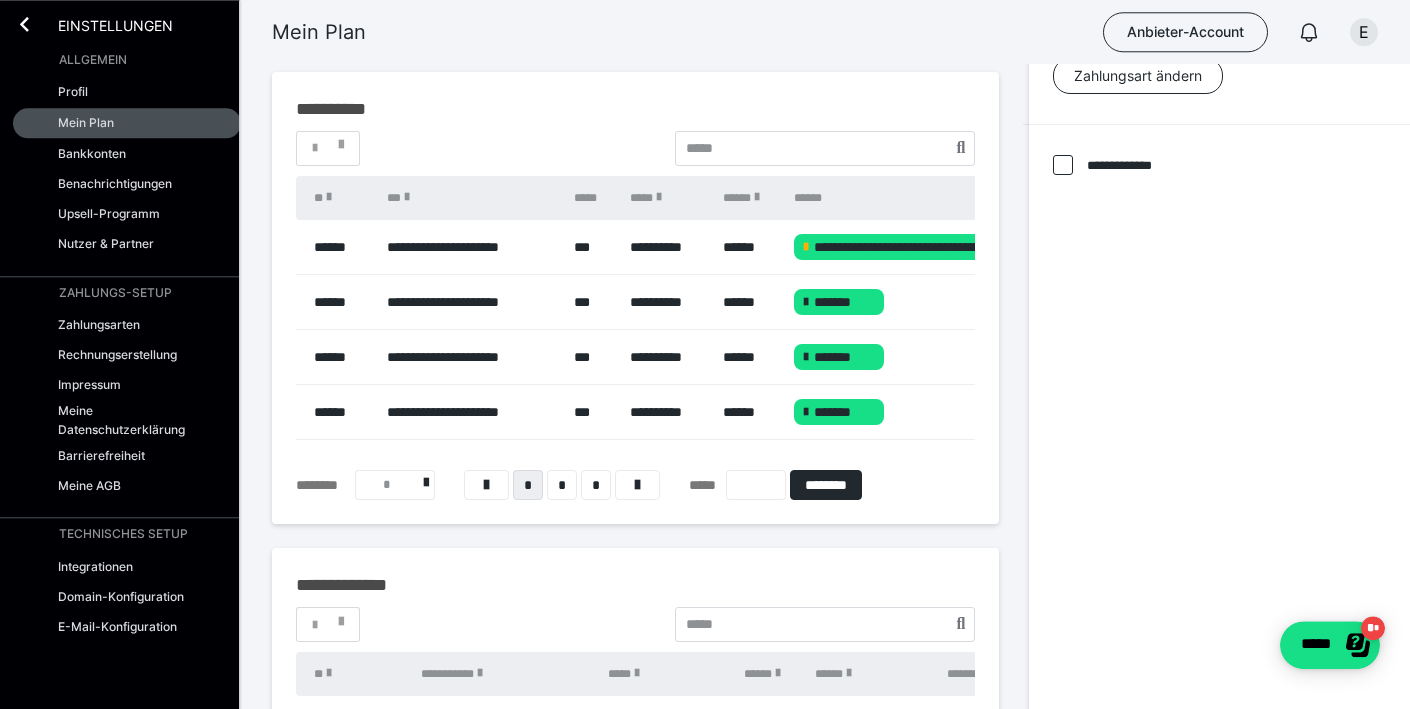 scroll, scrollTop: 226, scrollLeft: 0, axis: vertical 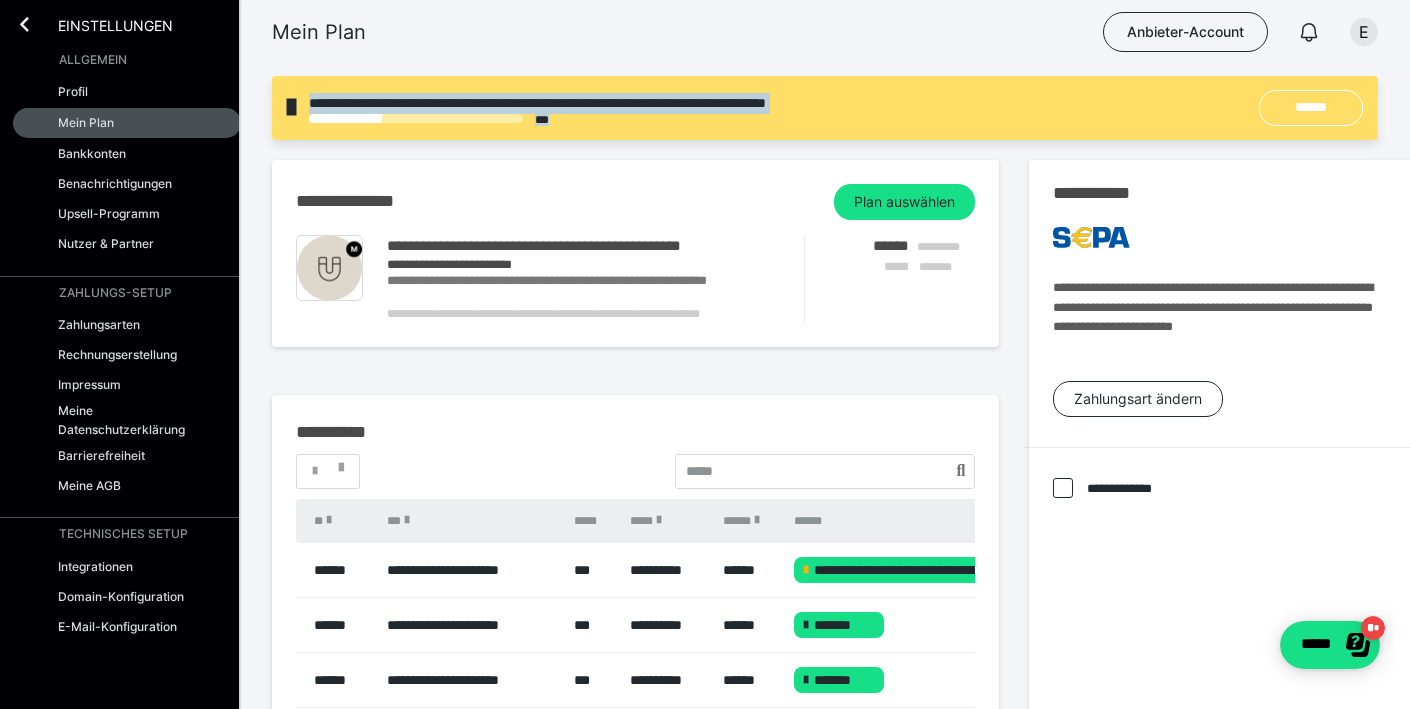 drag, startPoint x: 1417, startPoint y: 198, endPoint x: 1367, endPoint y: -86, distance: 288.36783 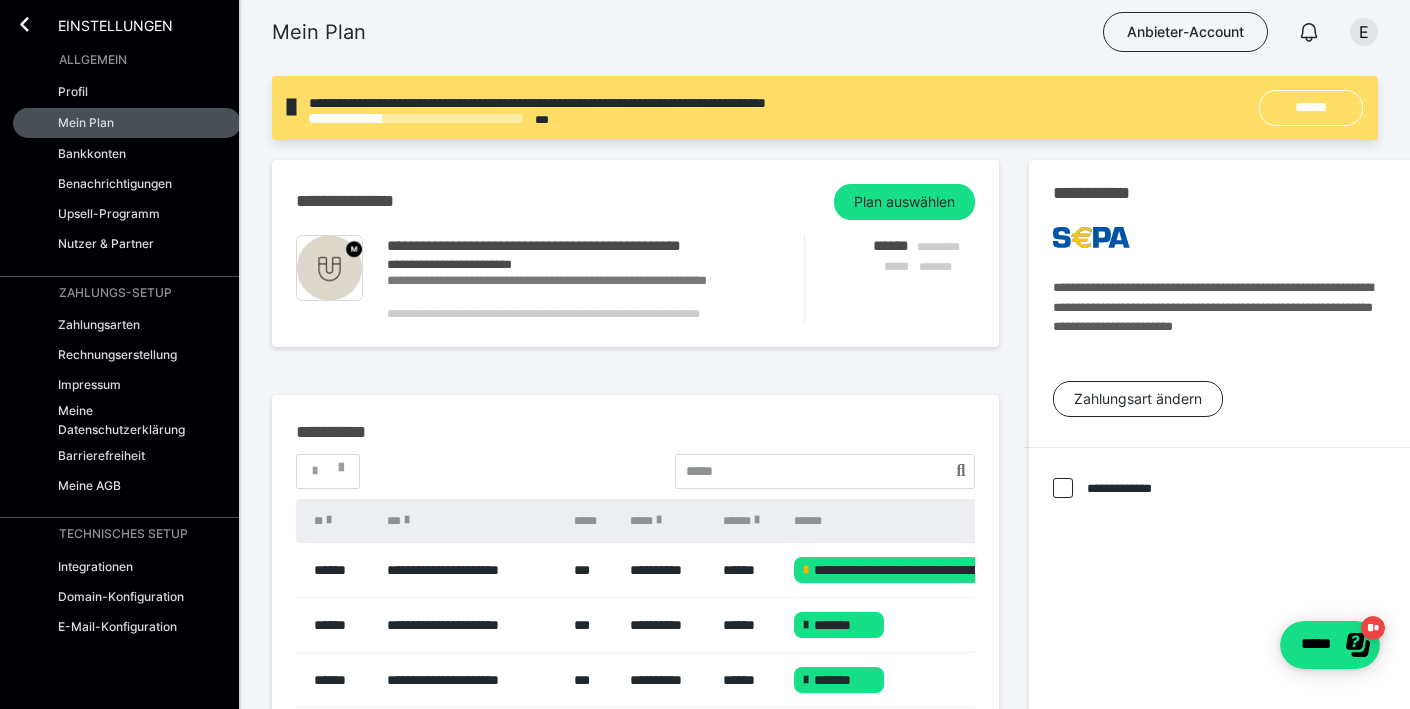 click on "Mein Plan Anbieter-Account E" at bounding box center [705, 32] 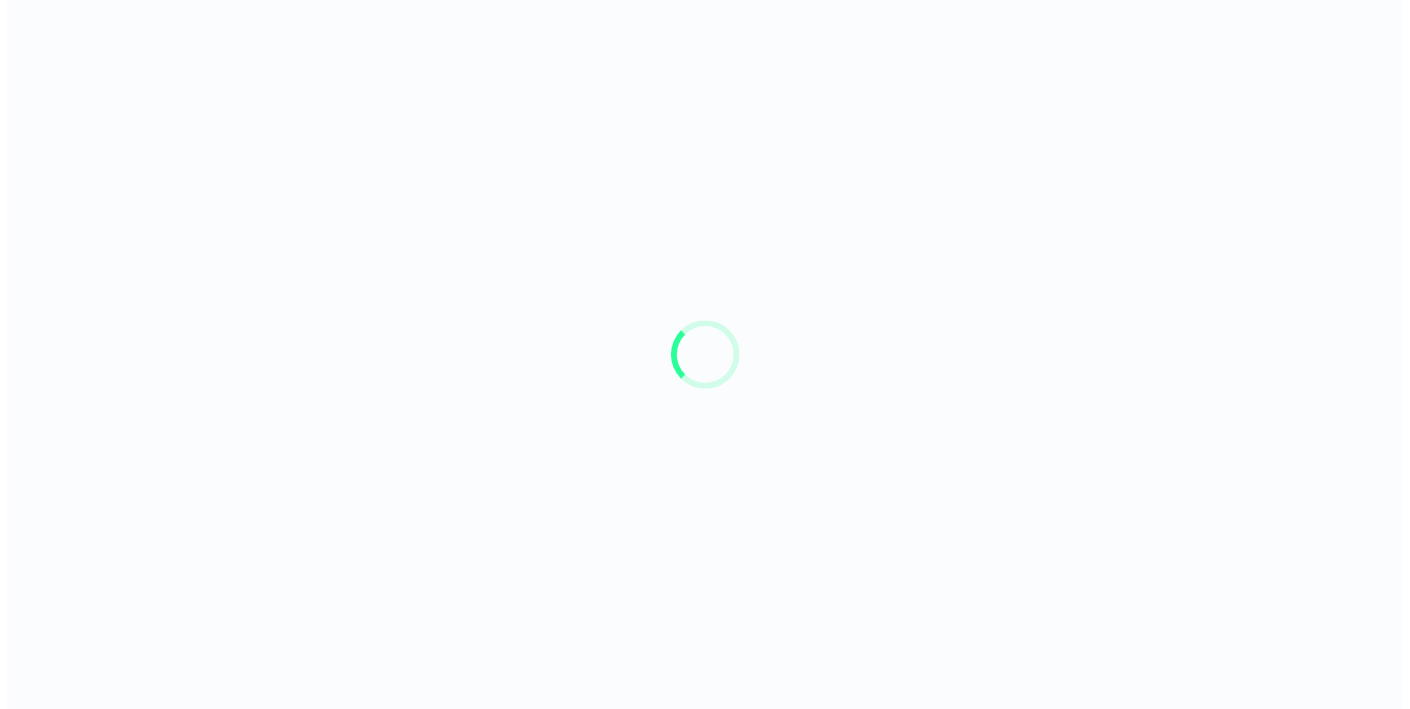 scroll, scrollTop: 0, scrollLeft: 0, axis: both 